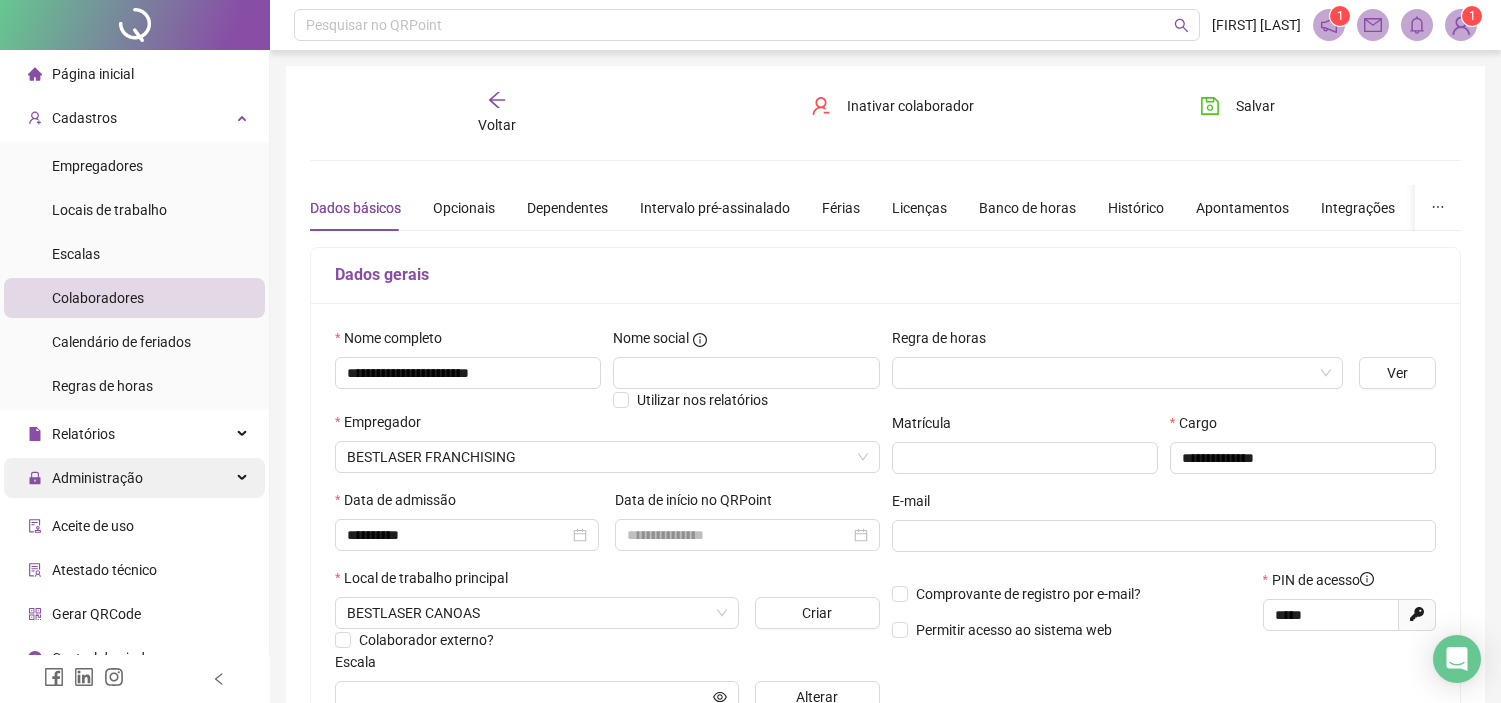 drag, startPoint x: 0, startPoint y: 0, endPoint x: 154, endPoint y: 488, distance: 511.7226 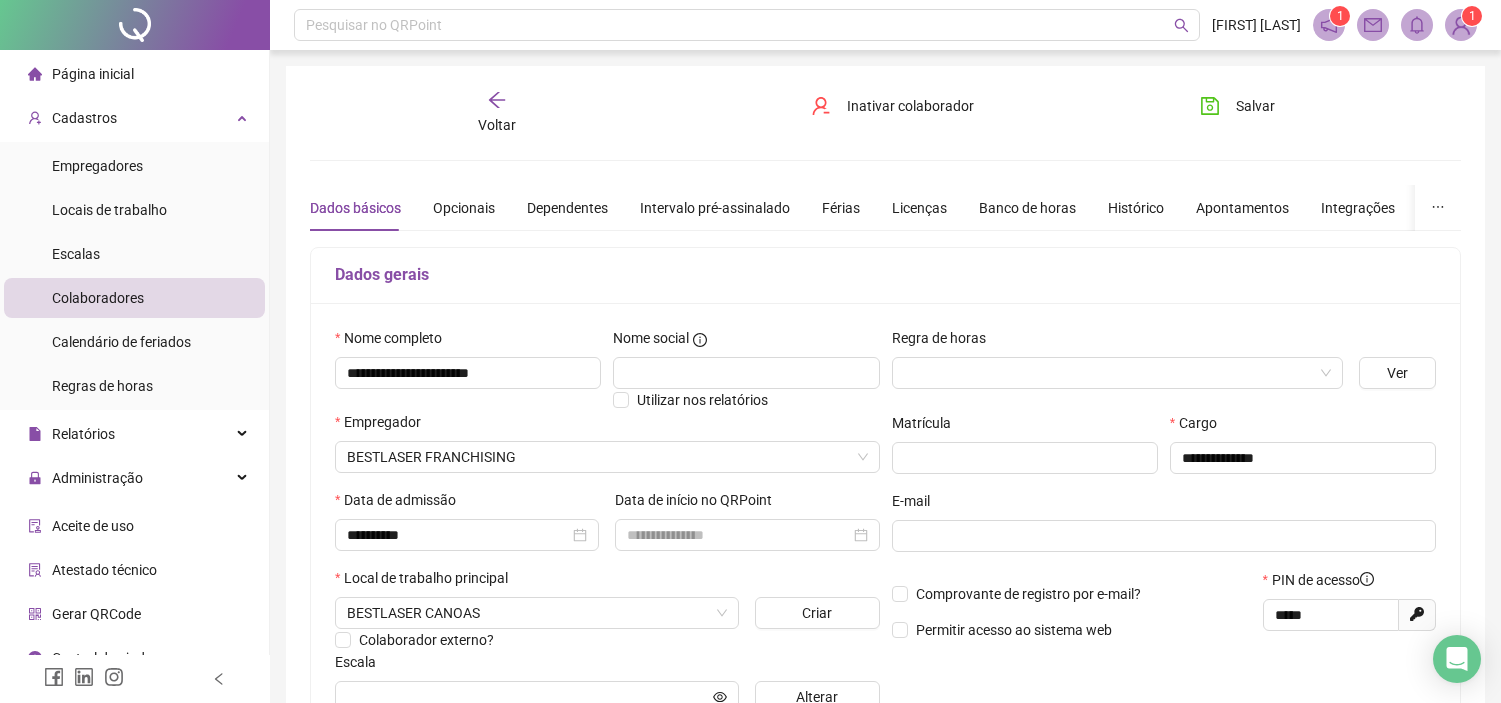 scroll, scrollTop: 0, scrollLeft: 0, axis: both 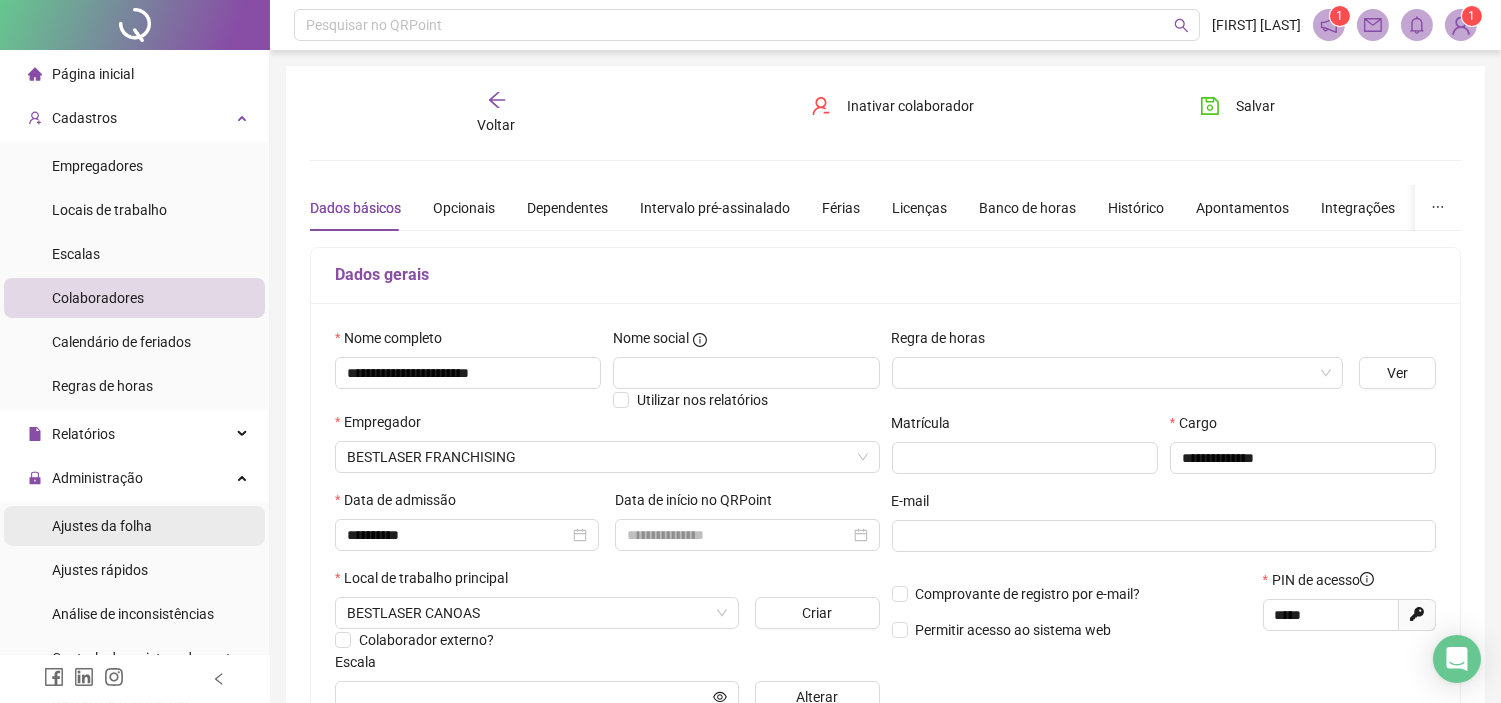 click on "Ajustes da folha" at bounding box center [102, 526] 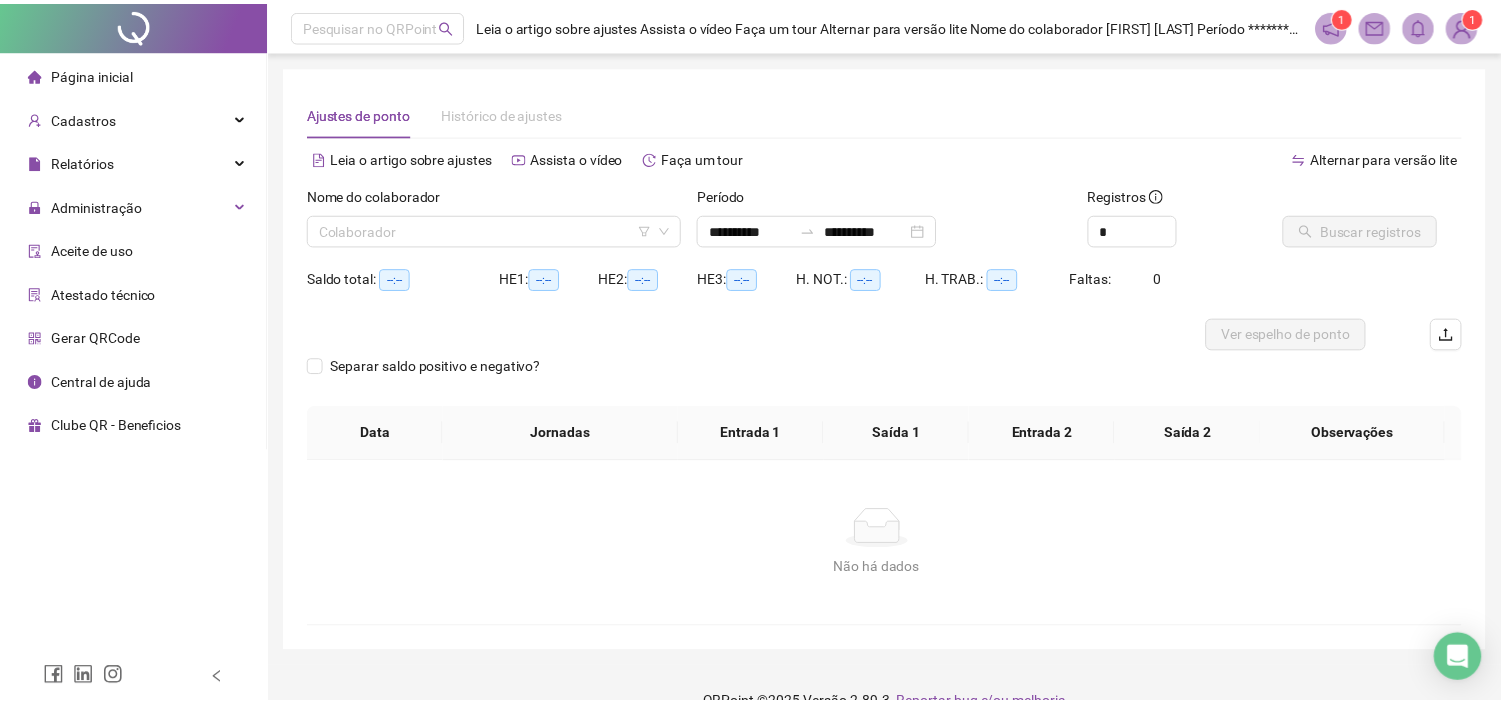 scroll, scrollTop: 0, scrollLeft: 0, axis: both 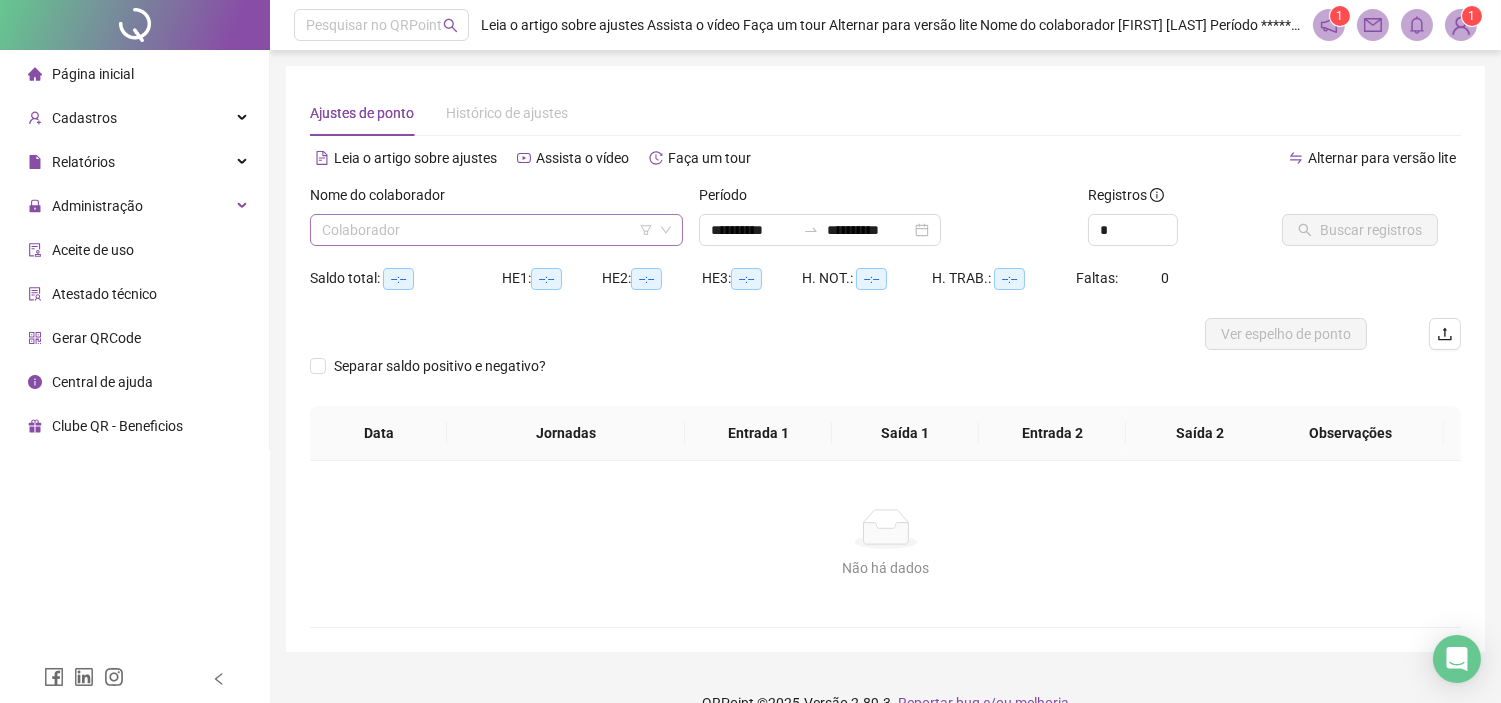 click at bounding box center (487, 230) 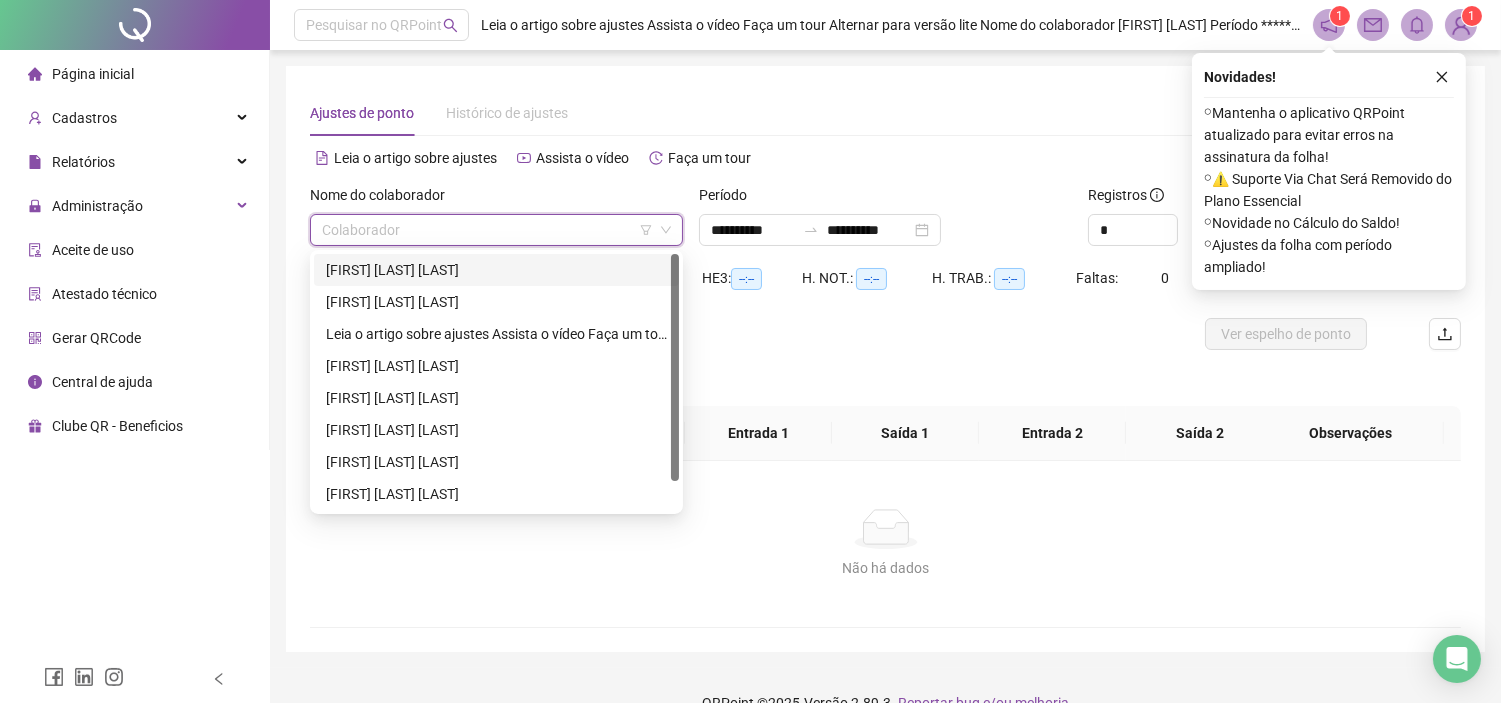click on "[FIRST] [LAST] [LAST]" at bounding box center [496, 270] 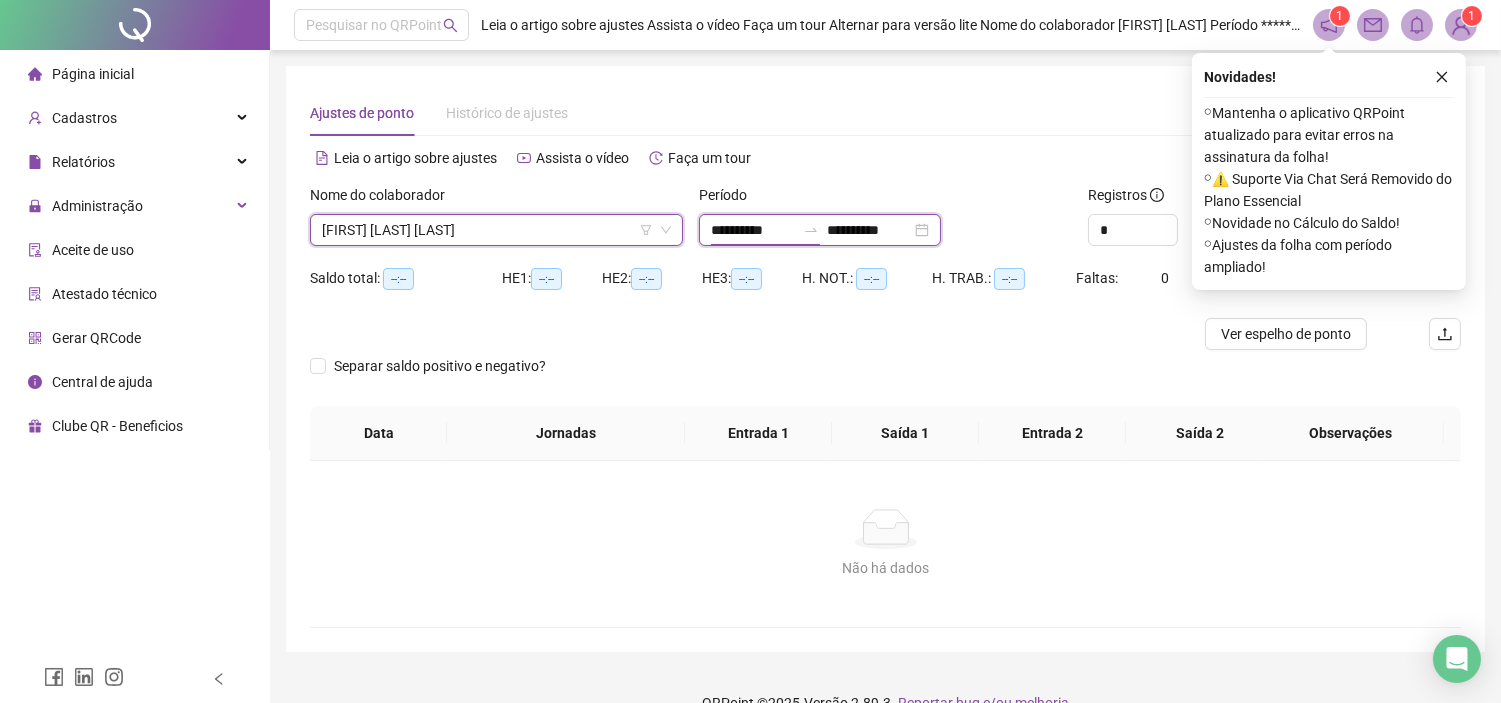click on "**********" at bounding box center (753, 230) 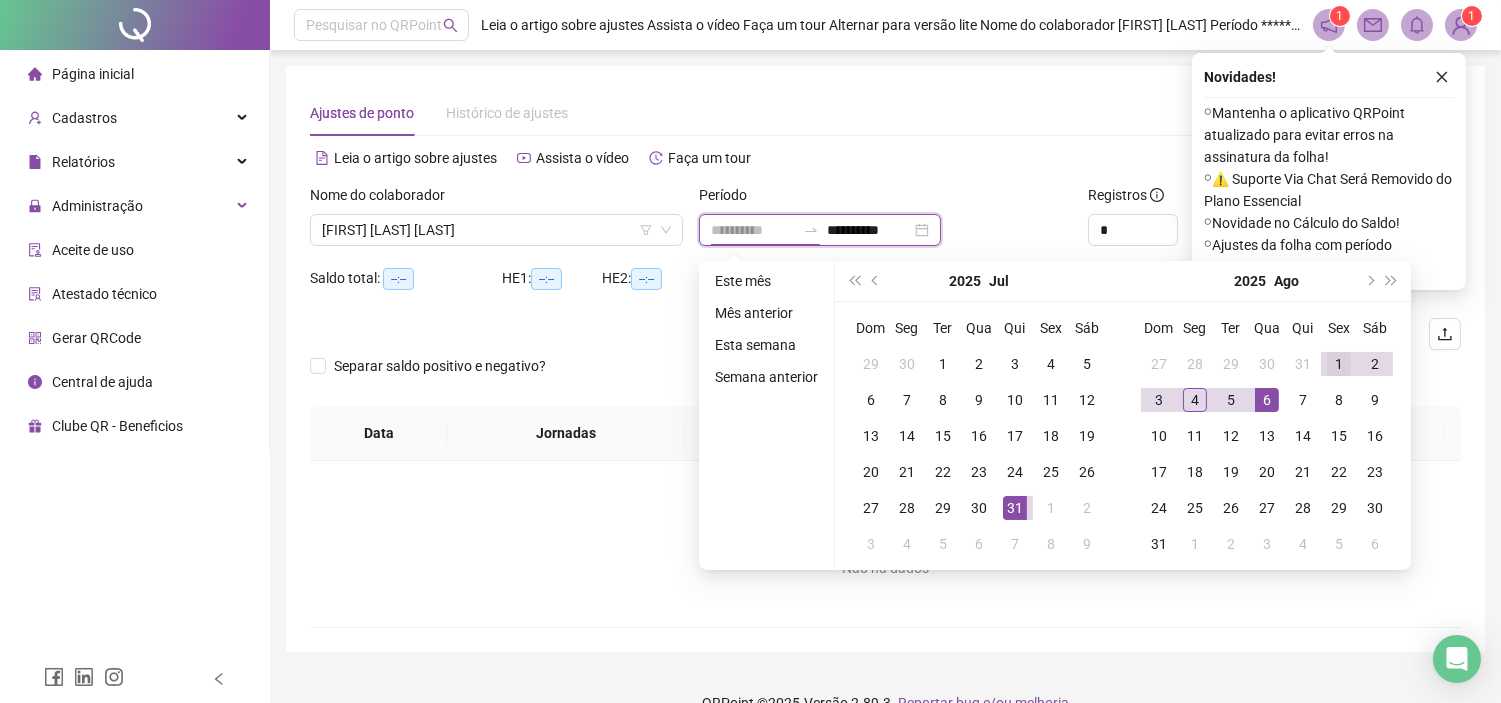 type on "**********" 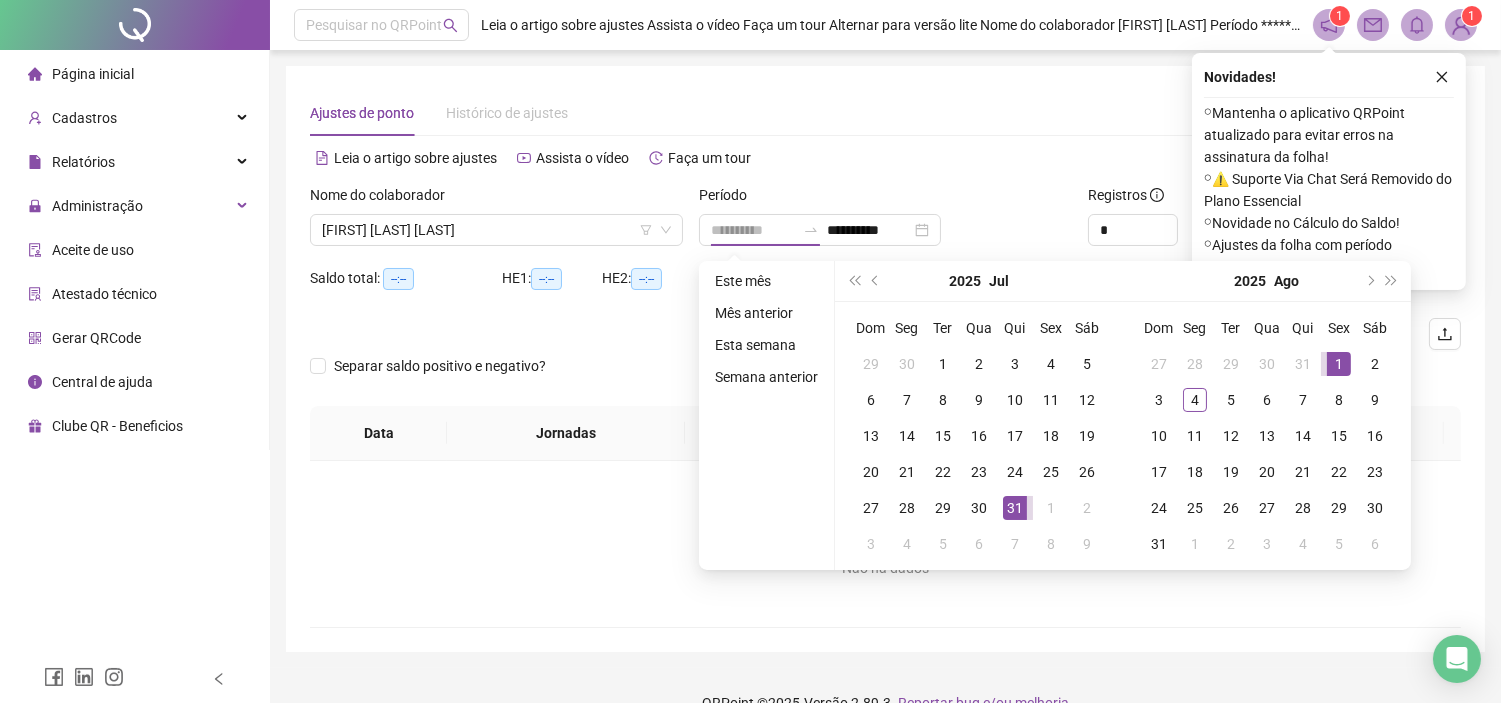 click on "1" at bounding box center (1339, 364) 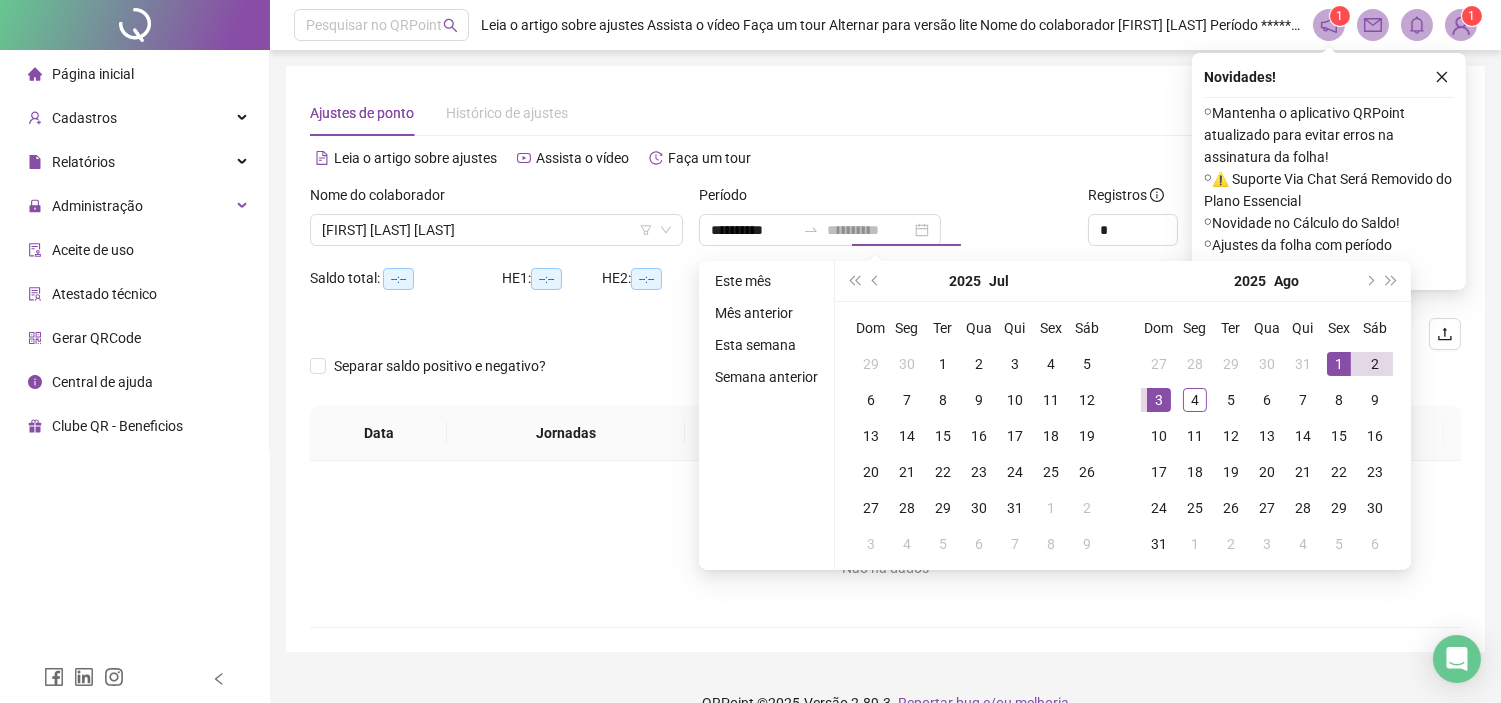 click on "3" at bounding box center [1159, 400] 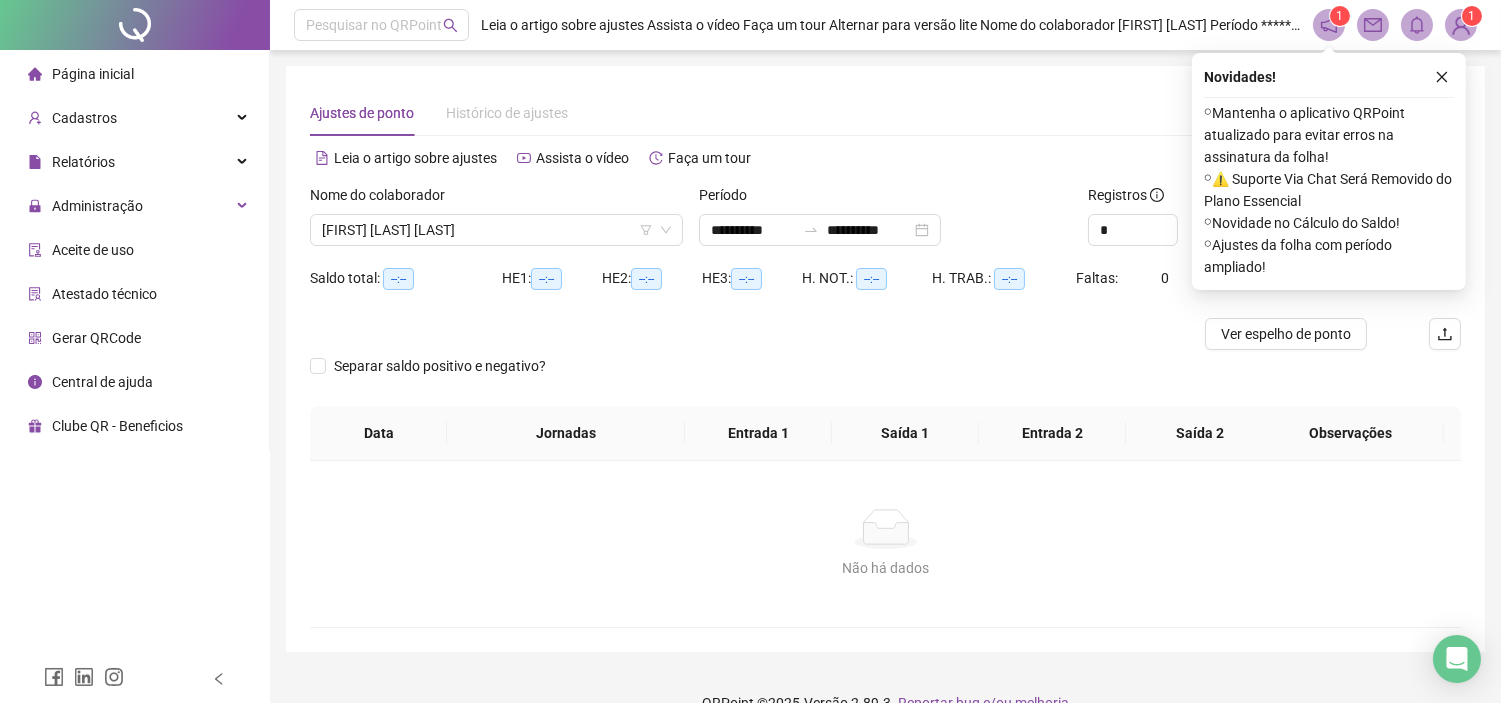 click on "Alternar para versão lite" at bounding box center [1174, 158] 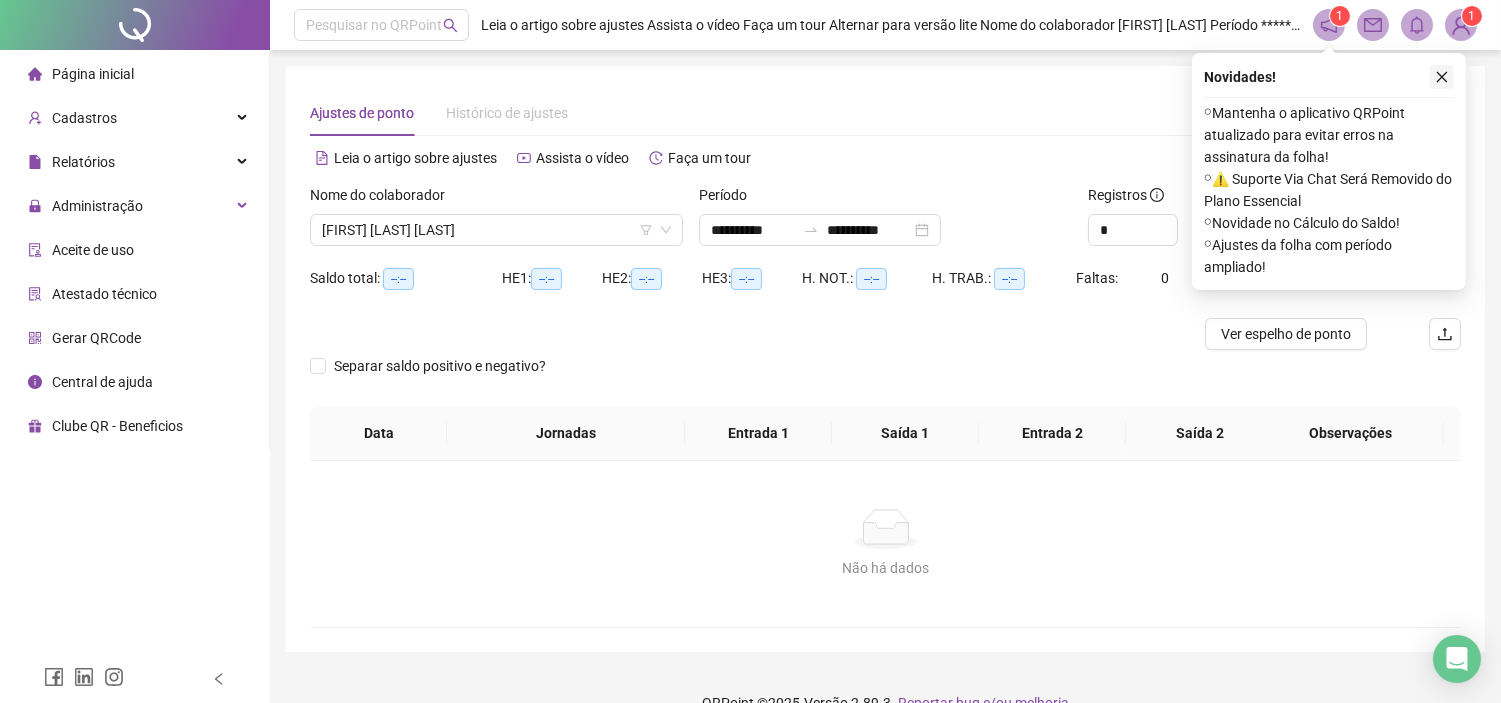 click 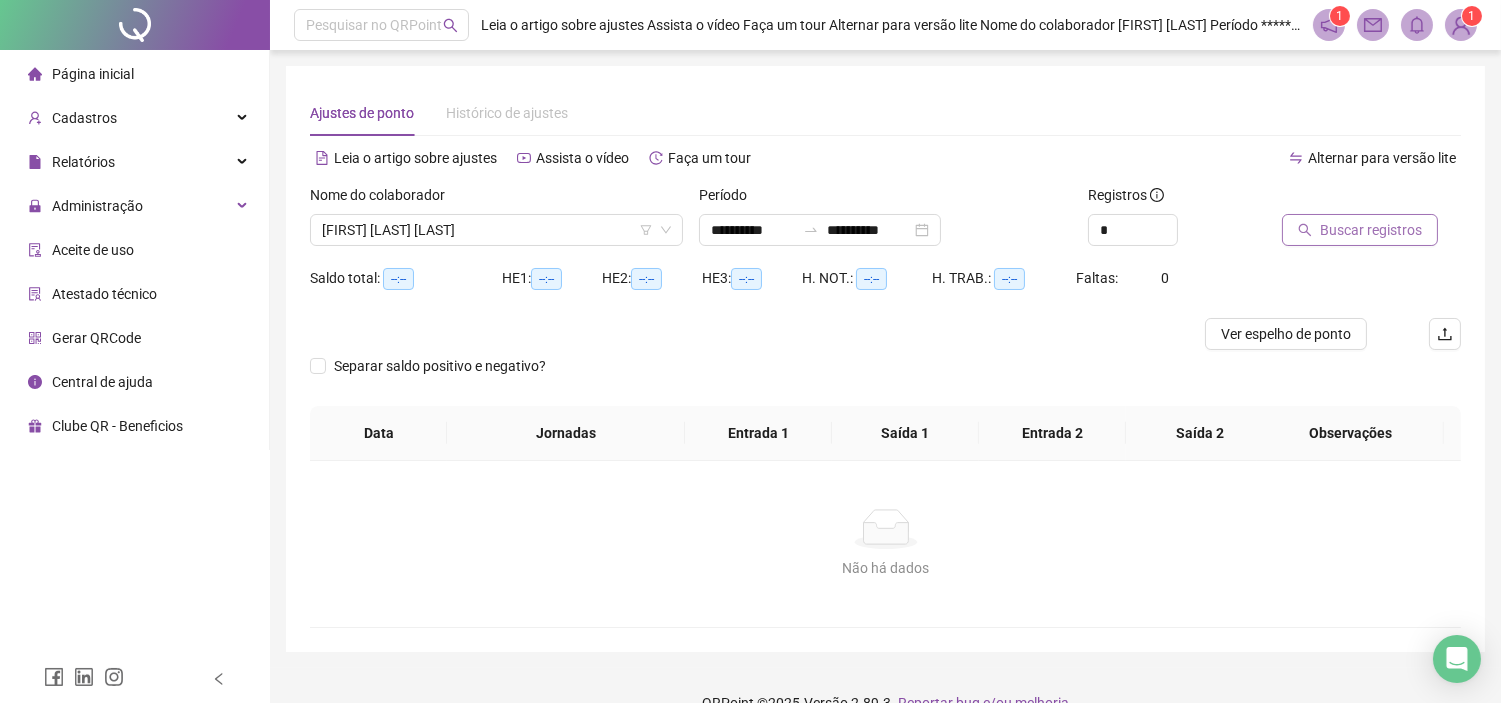 click on "Buscar registros" at bounding box center [1371, 230] 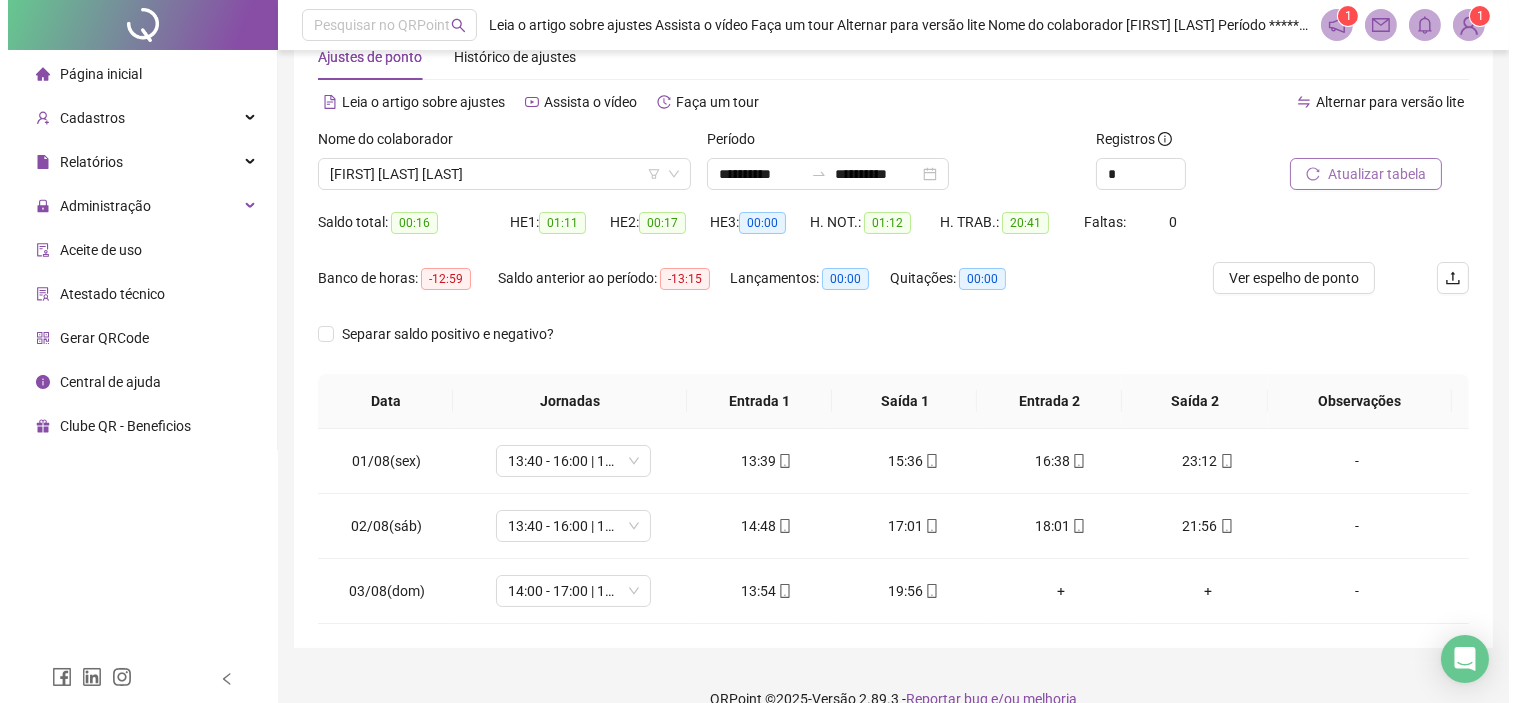 scroll, scrollTop: 86, scrollLeft: 0, axis: vertical 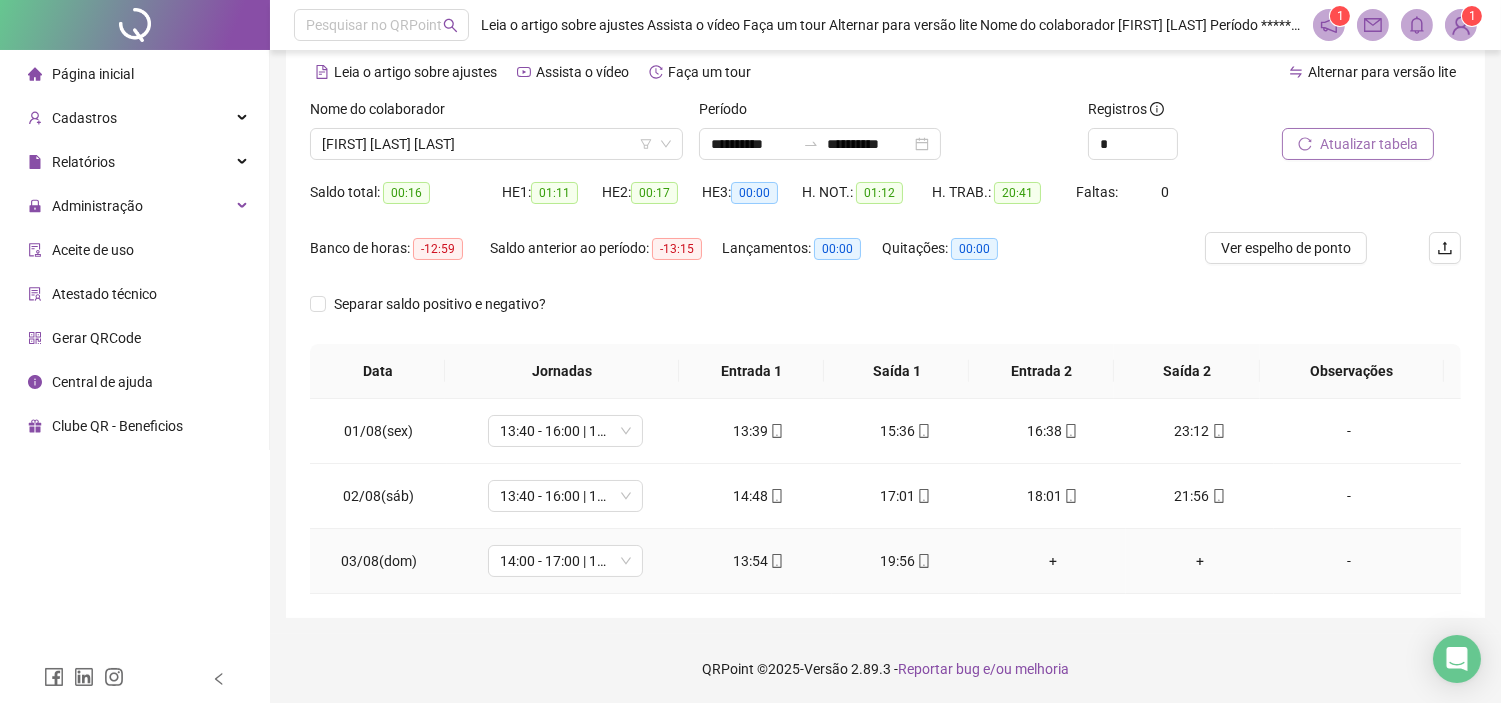 click on "+" at bounding box center [1052, 561] 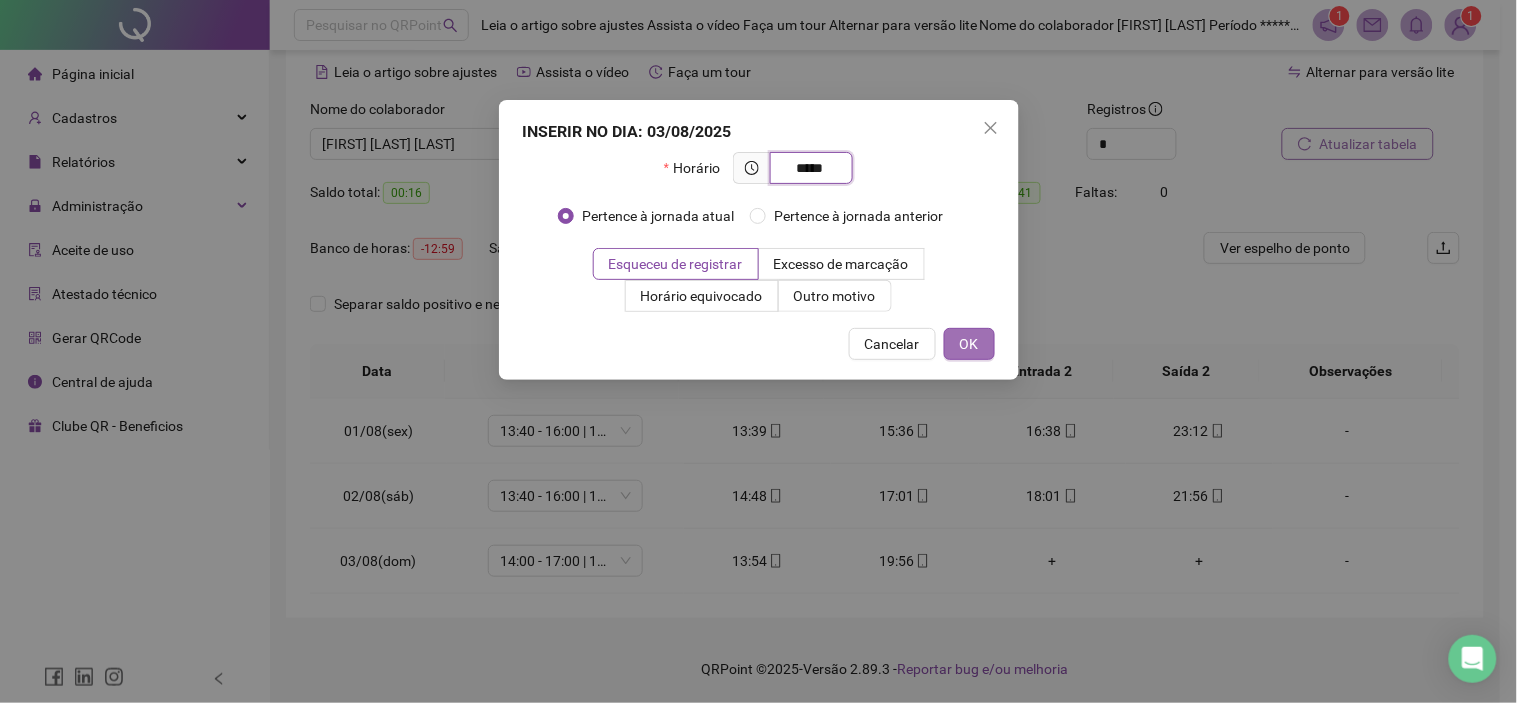 type on "*****" 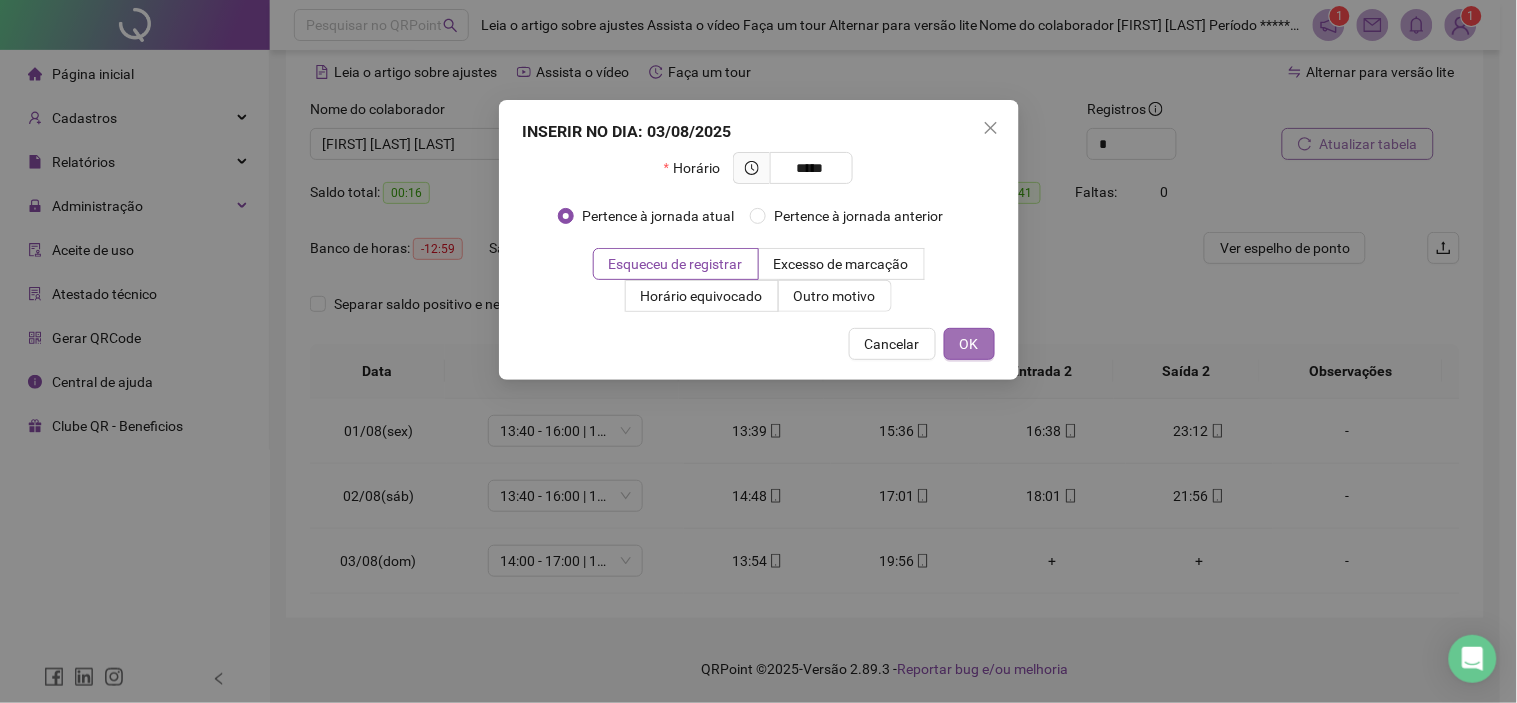 click on "OK" at bounding box center [969, 344] 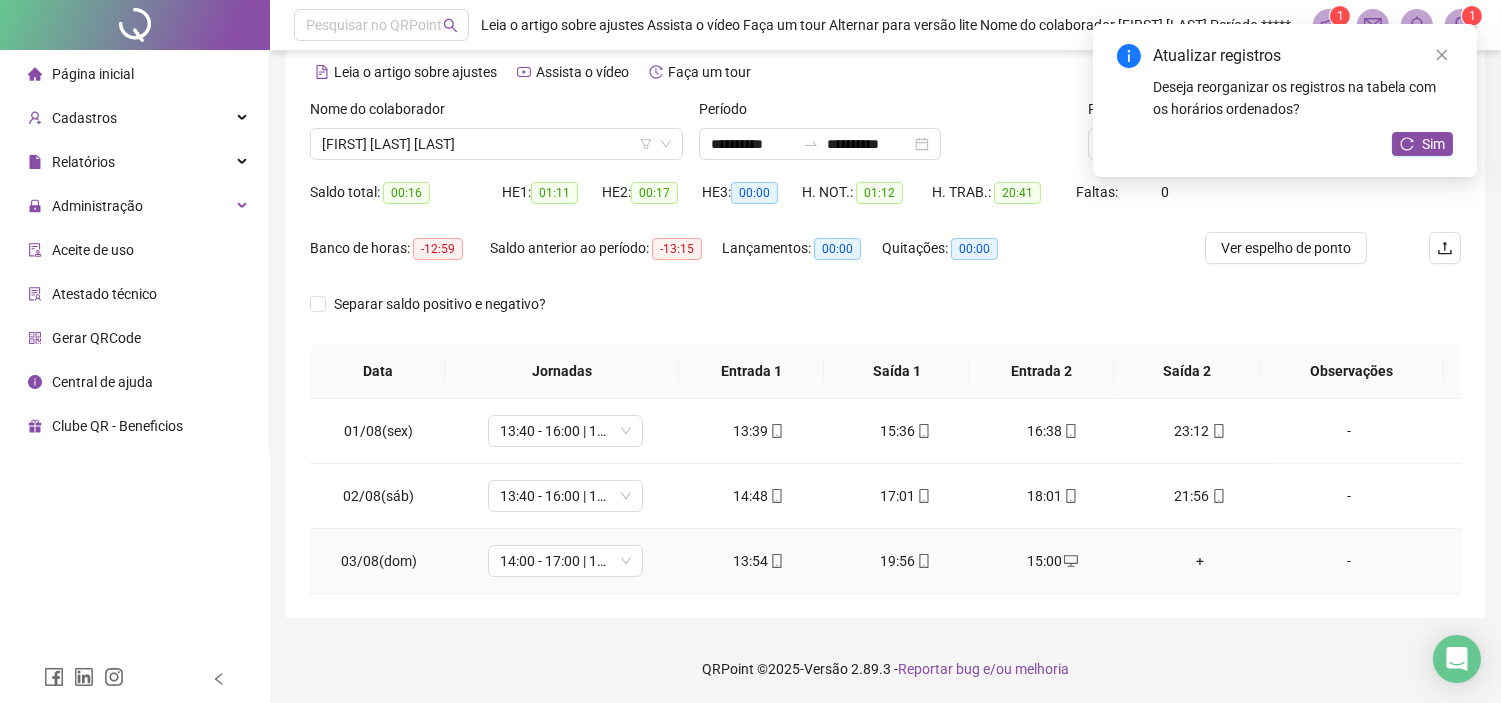 click on "+" at bounding box center (1199, 561) 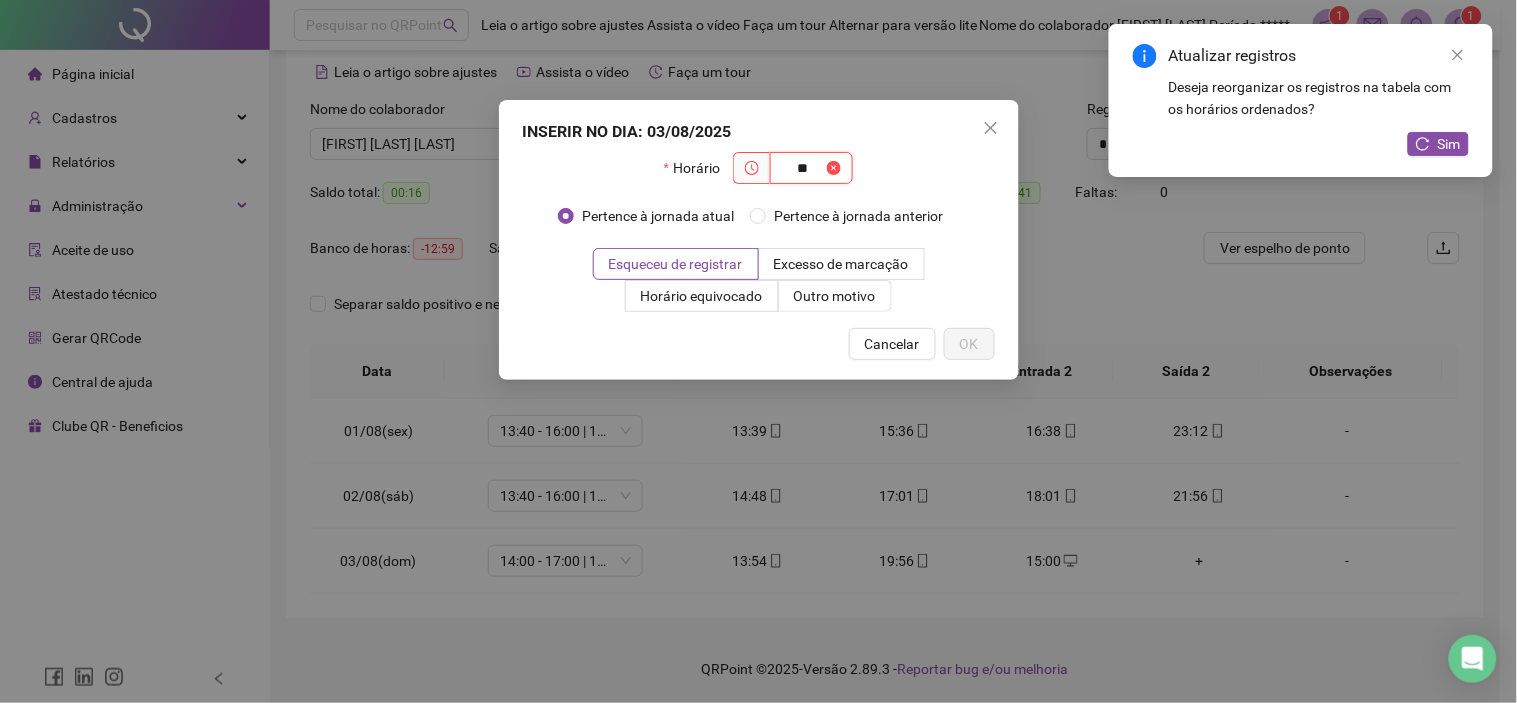 type on "*" 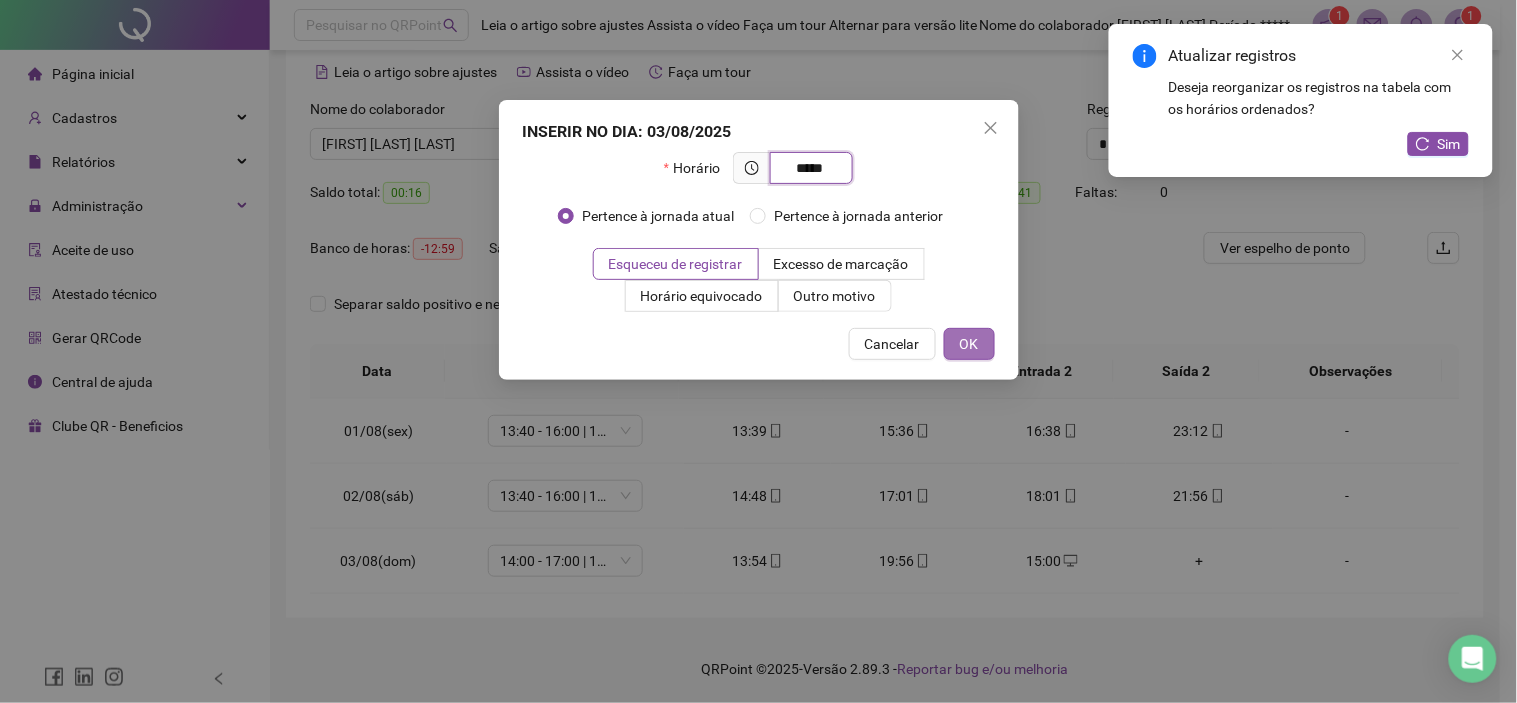 type on "*****" 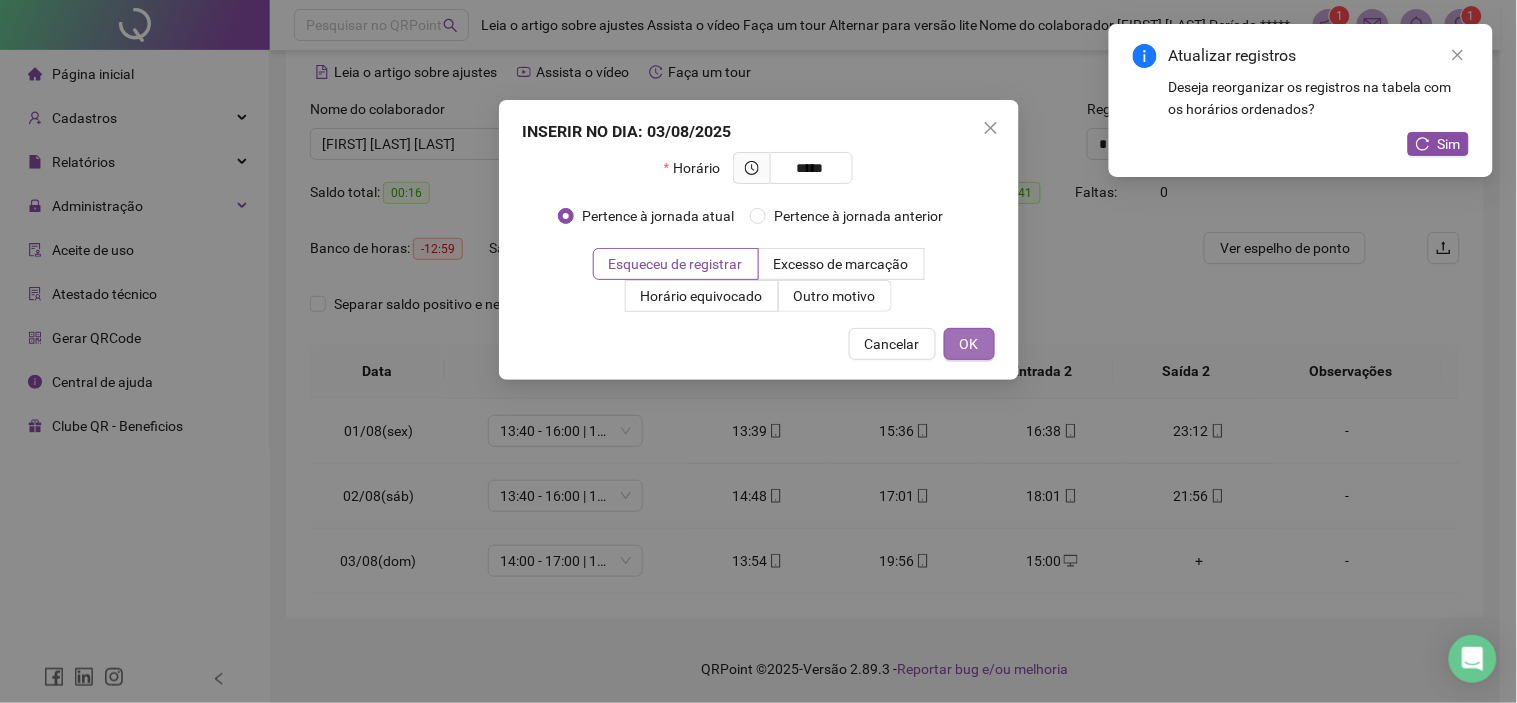 click on "OK" at bounding box center (969, 344) 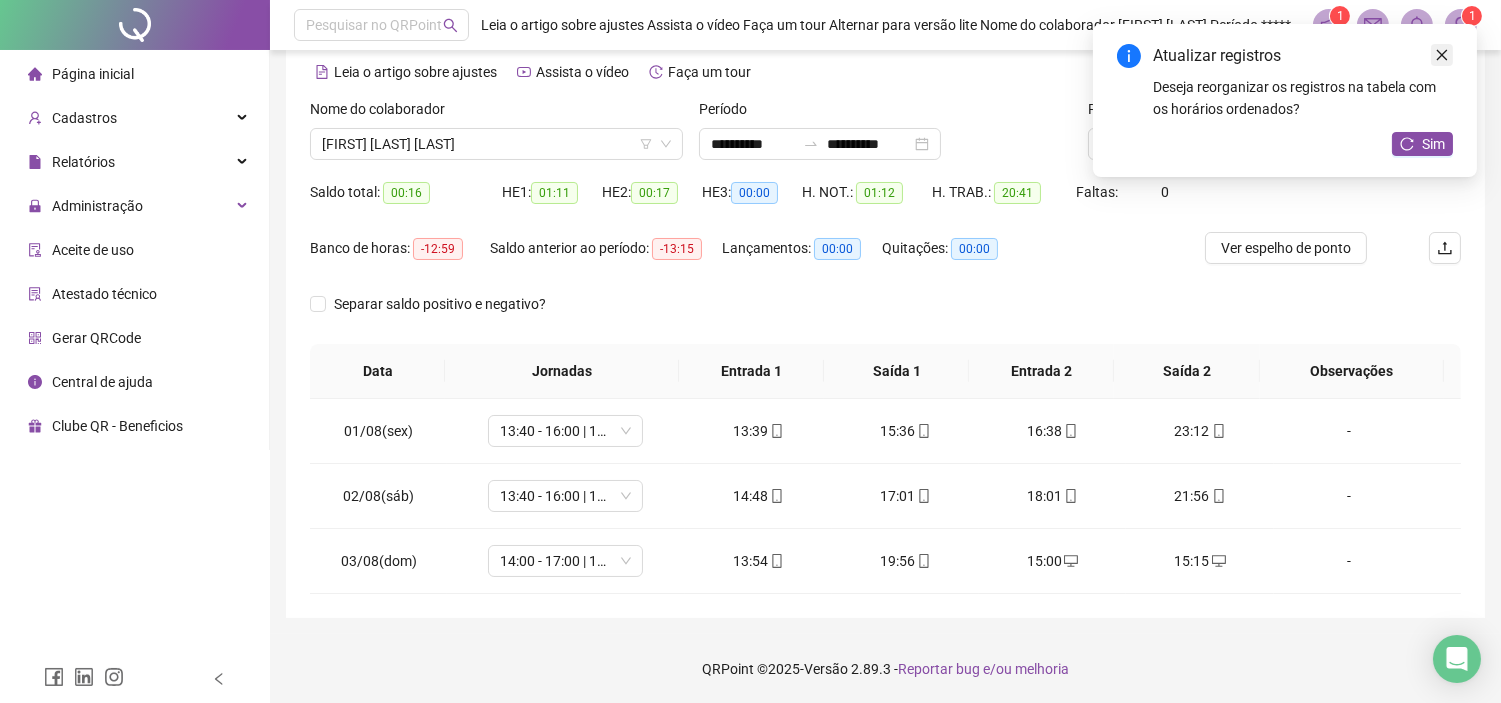 click 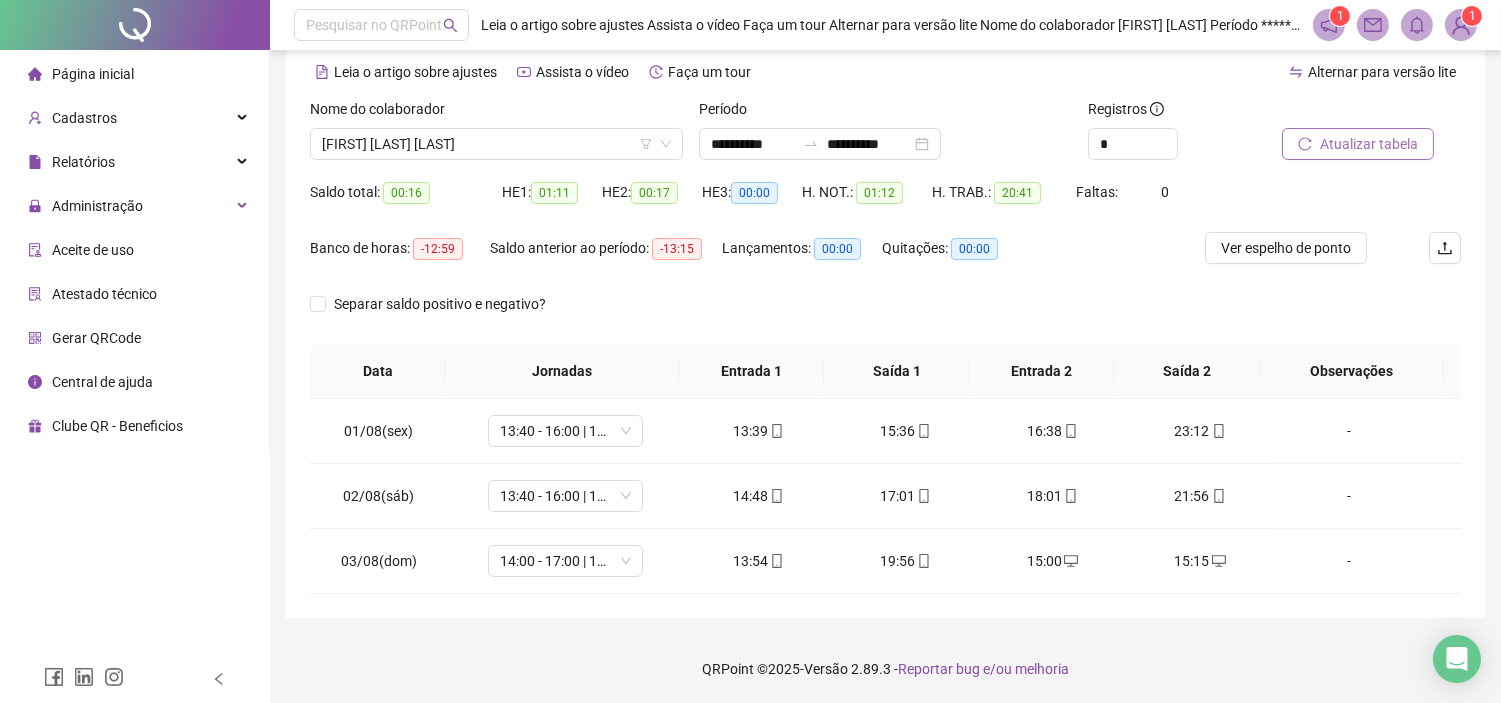click on "Atualizar tabela" at bounding box center [1369, 144] 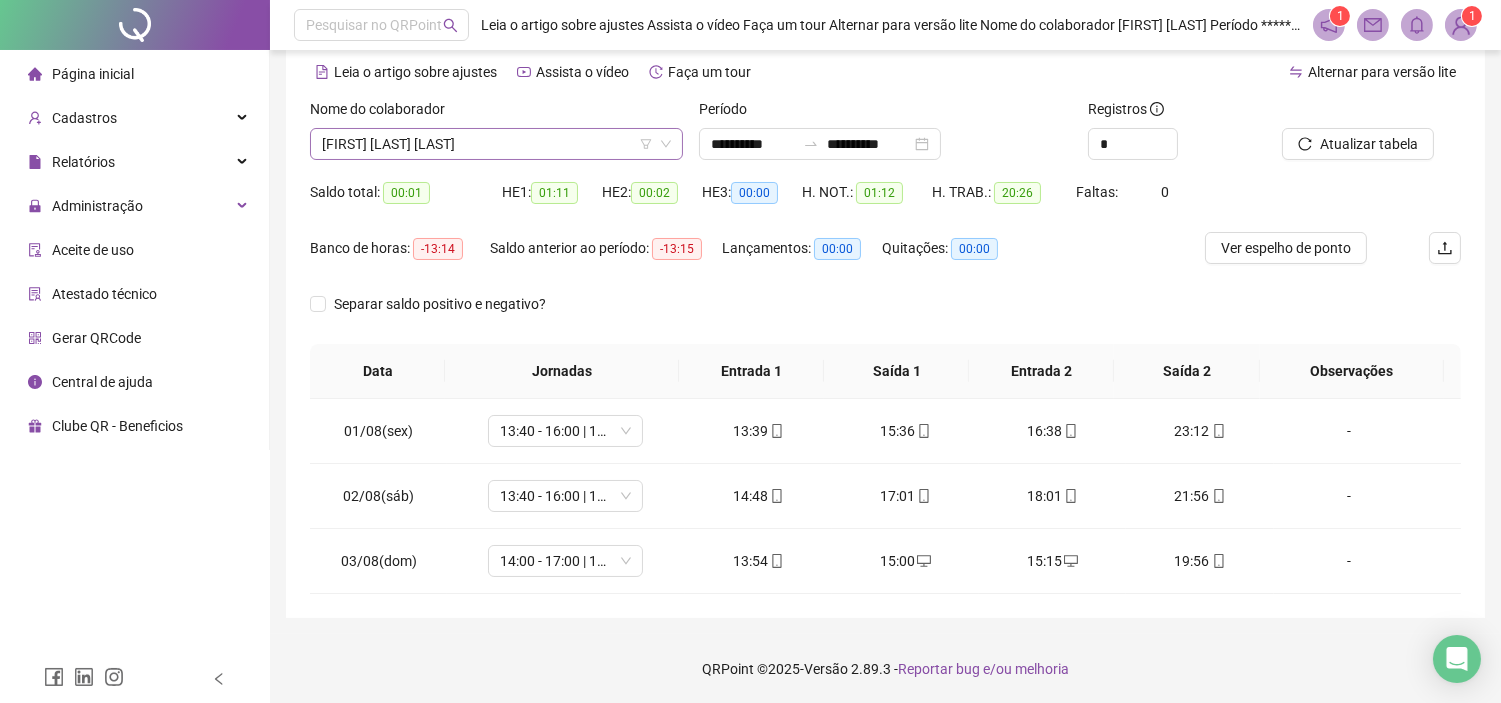 click on "[FIRST] [LAST] [LAST]" at bounding box center (496, 144) 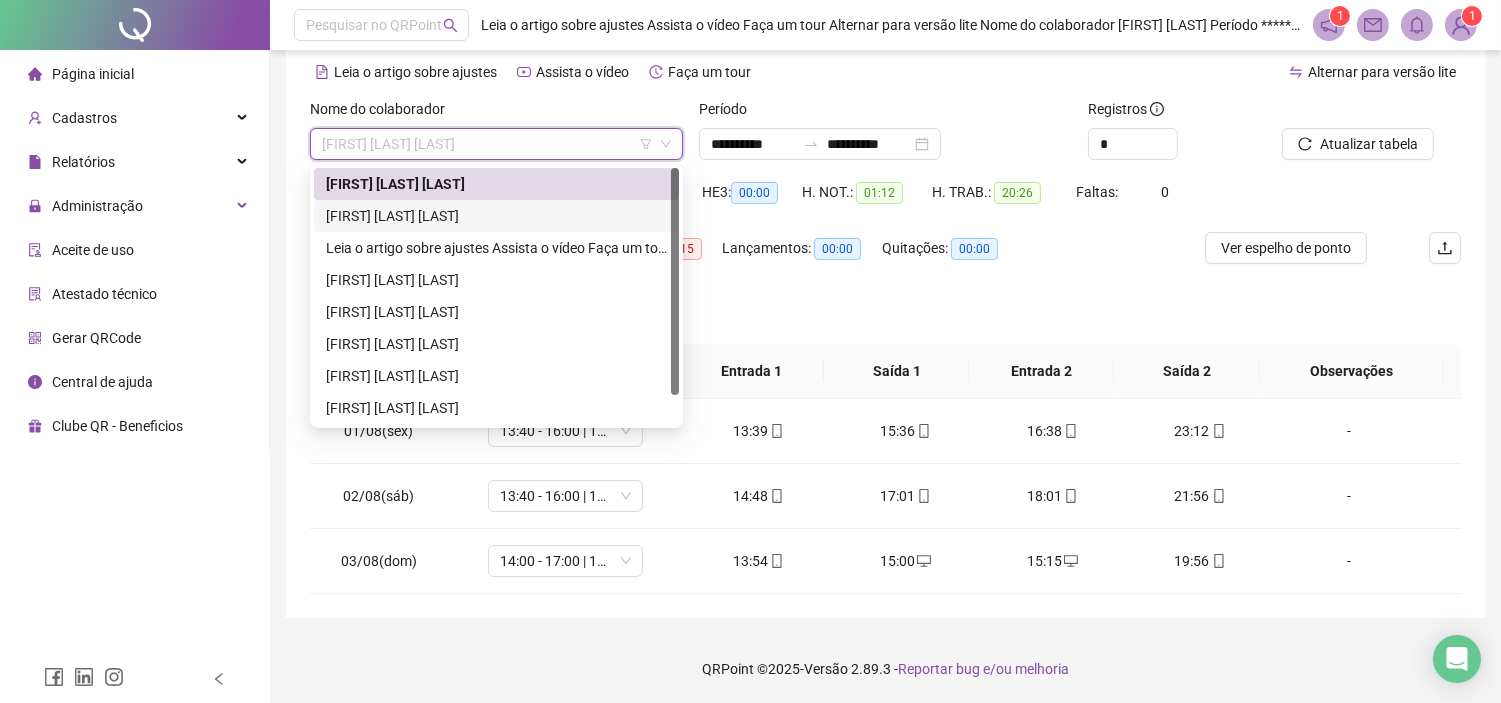 click on "[FIRST] [LAST] [LAST]" at bounding box center (496, 216) 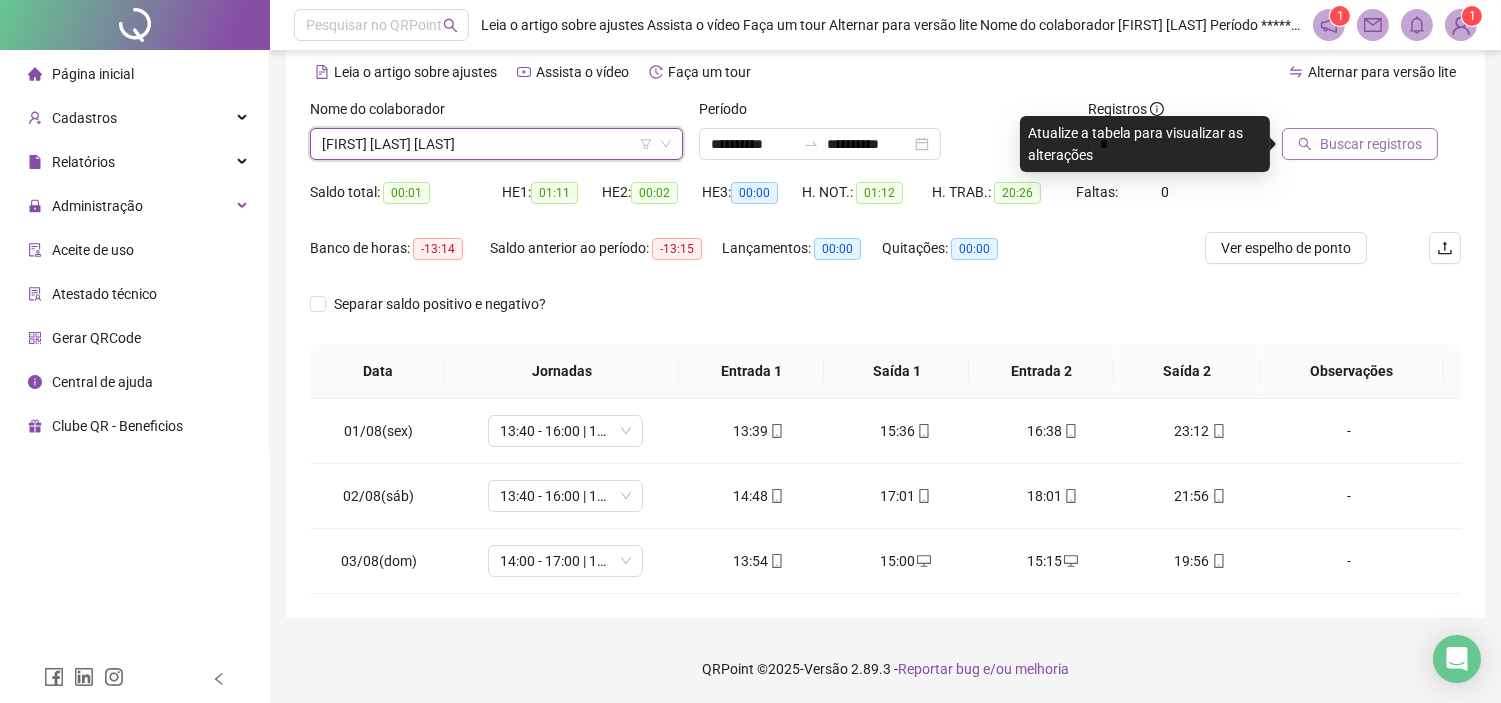 click on "Buscar registros" at bounding box center [1371, 144] 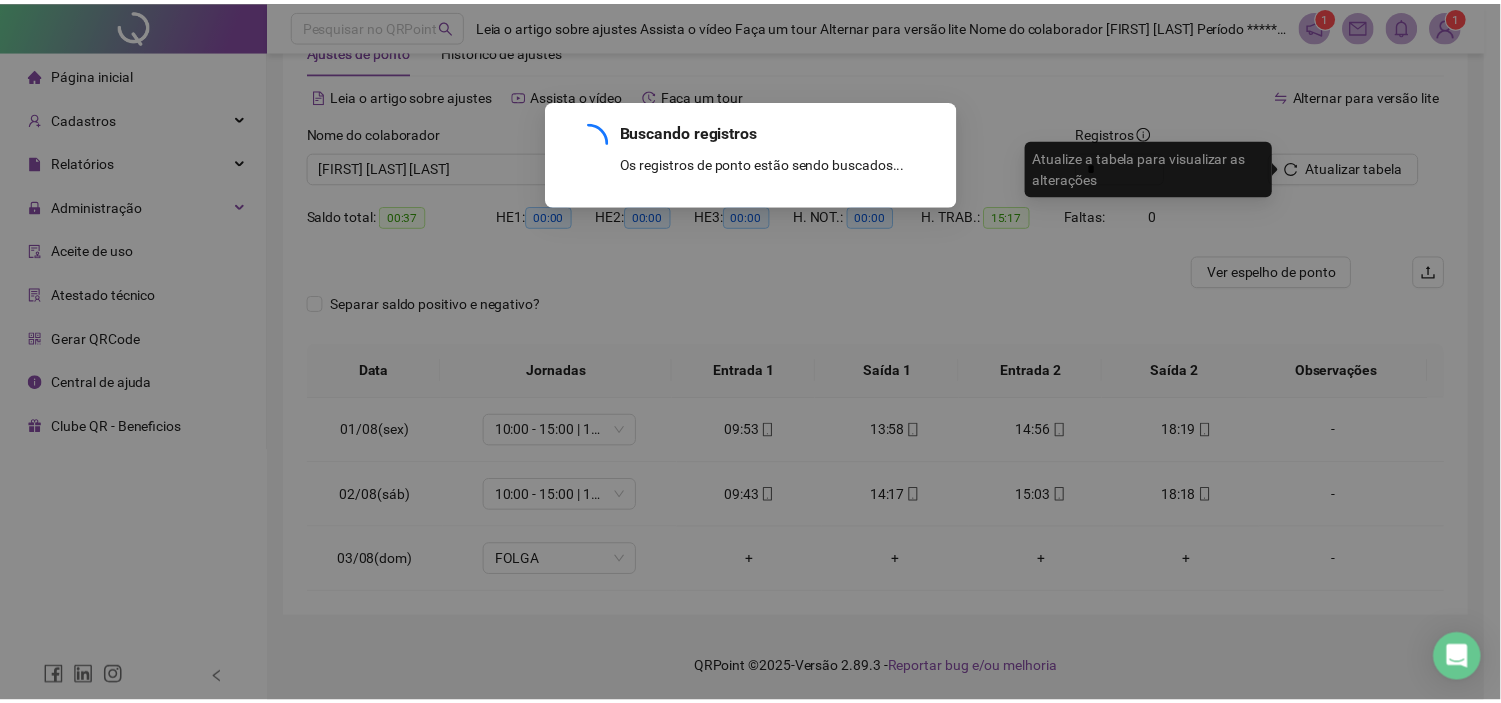 scroll, scrollTop: 63, scrollLeft: 0, axis: vertical 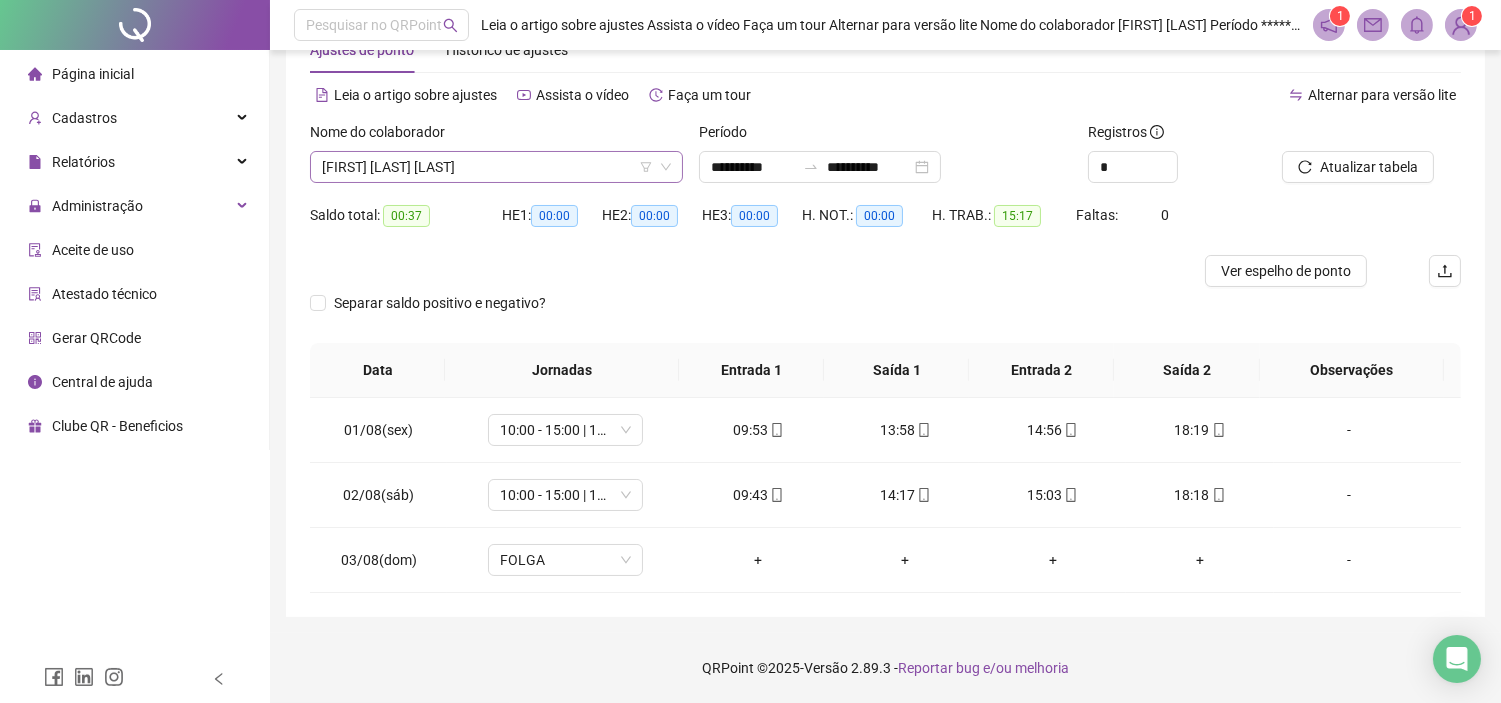 click on "[FIRST] [LAST] [LAST]" at bounding box center [496, 167] 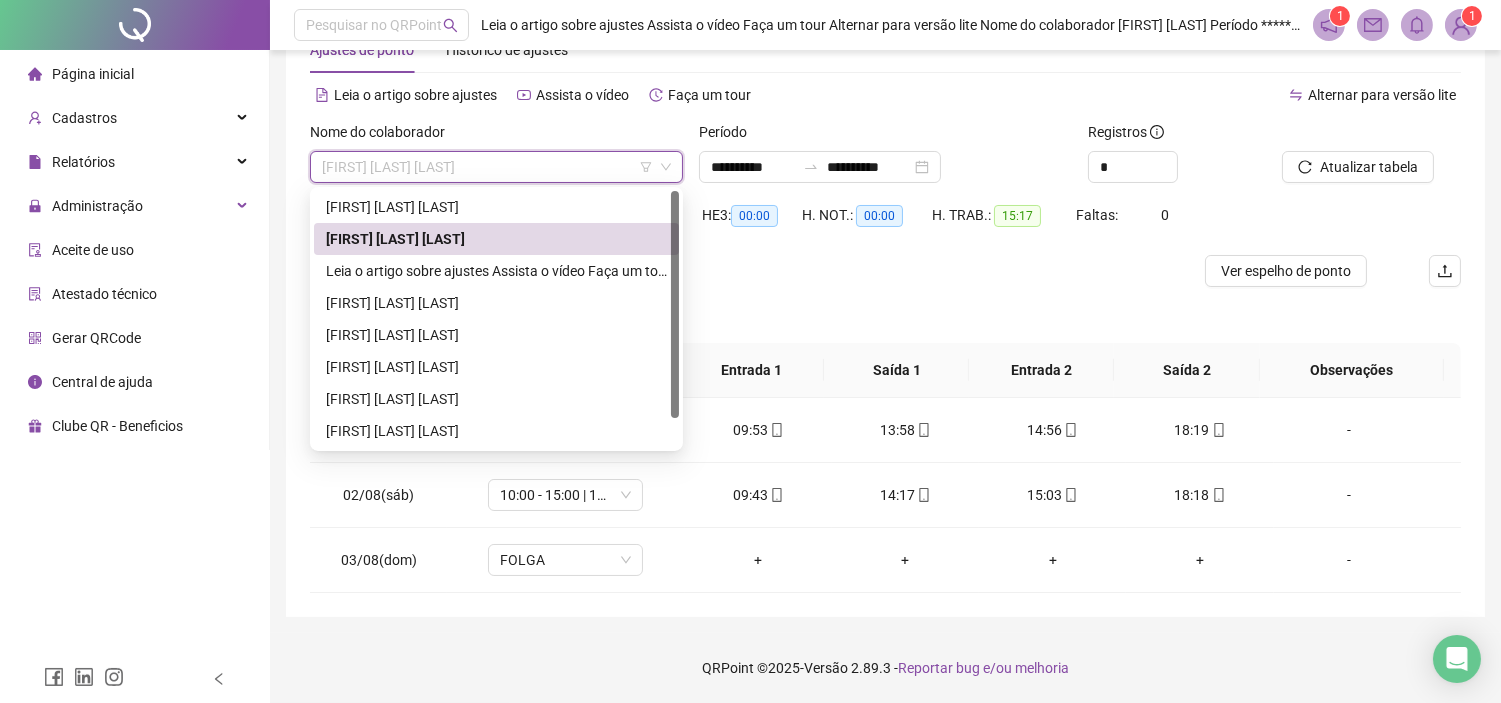 click on "[FIRST] [LAST] [LAST]" at bounding box center [496, 167] 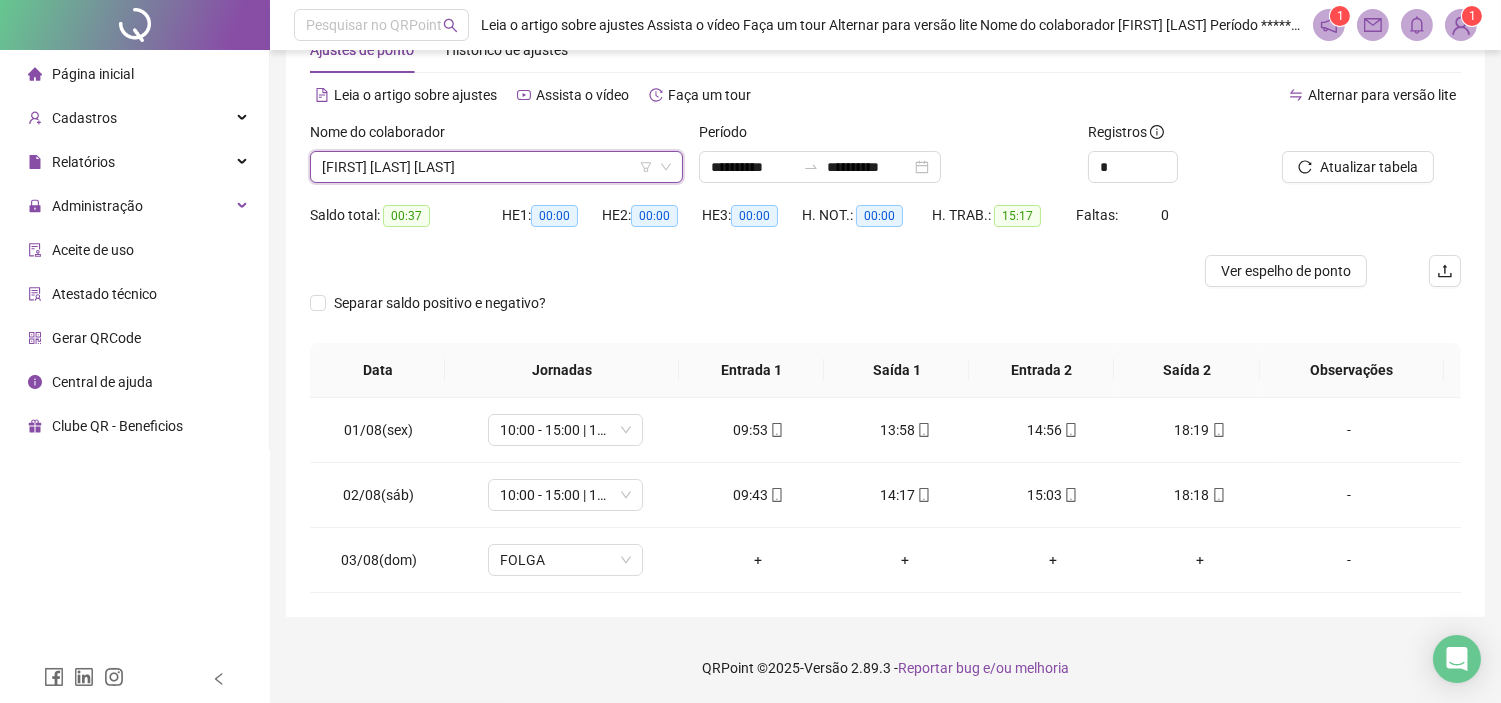 click on "[FIRST] [LAST] [LAST]" at bounding box center [496, 167] 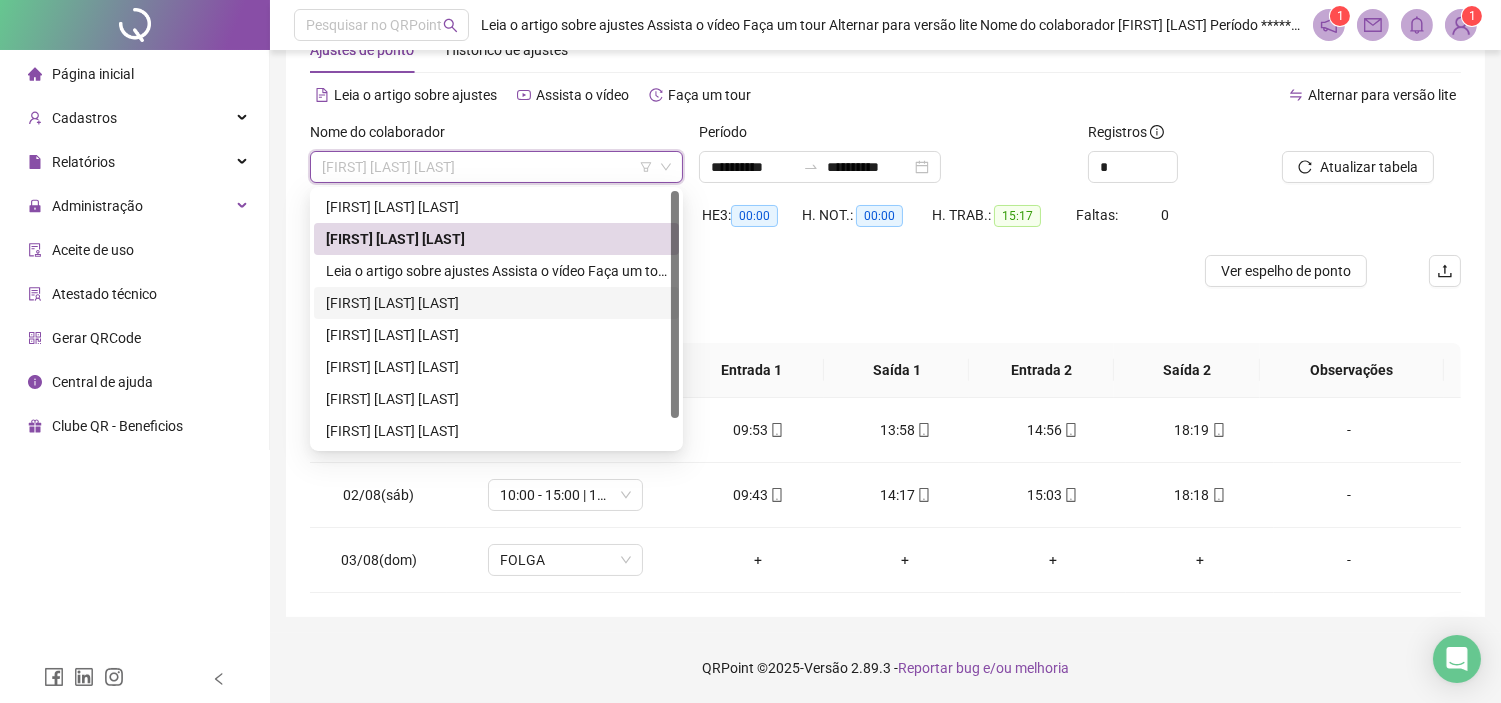 click on "[FIRST] [LAST] [LAST]" at bounding box center (496, 303) 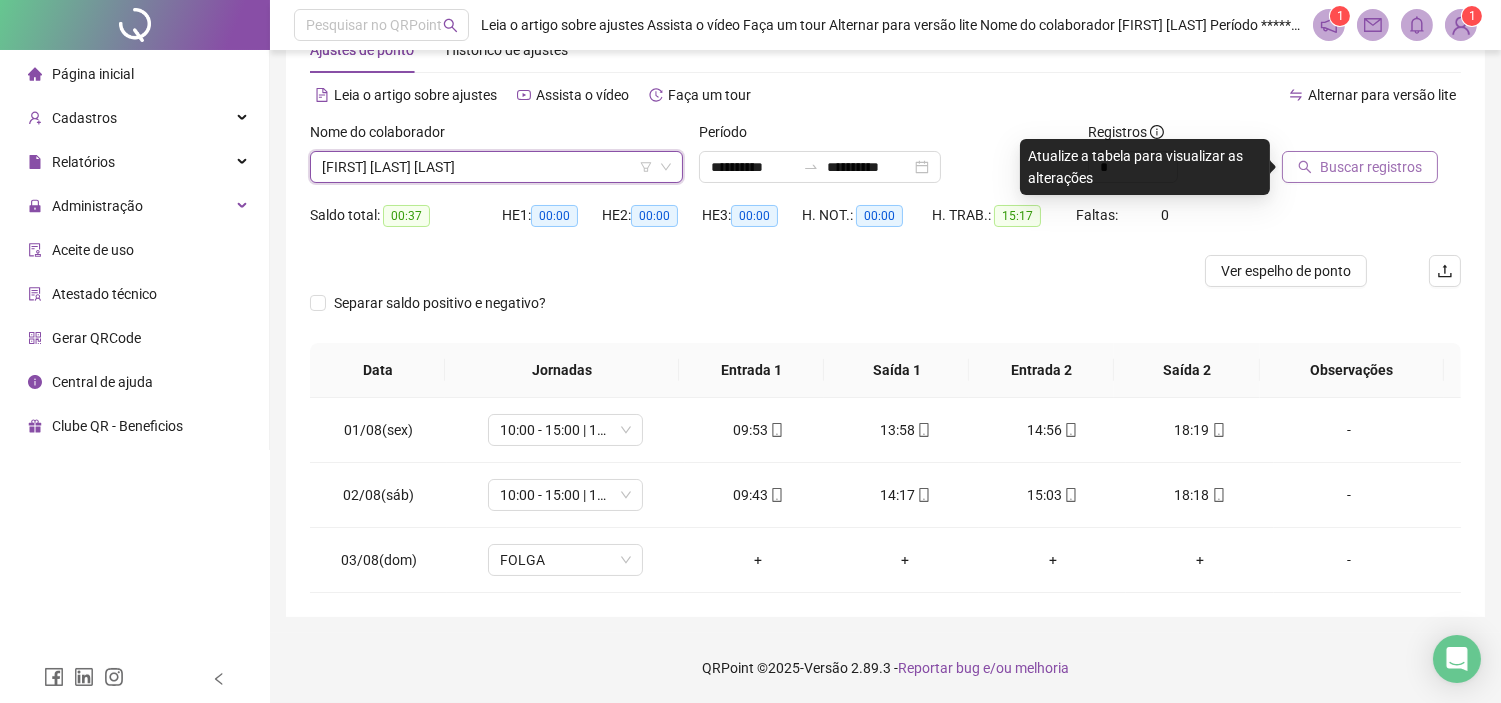 click on "Buscar registros" at bounding box center [1371, 167] 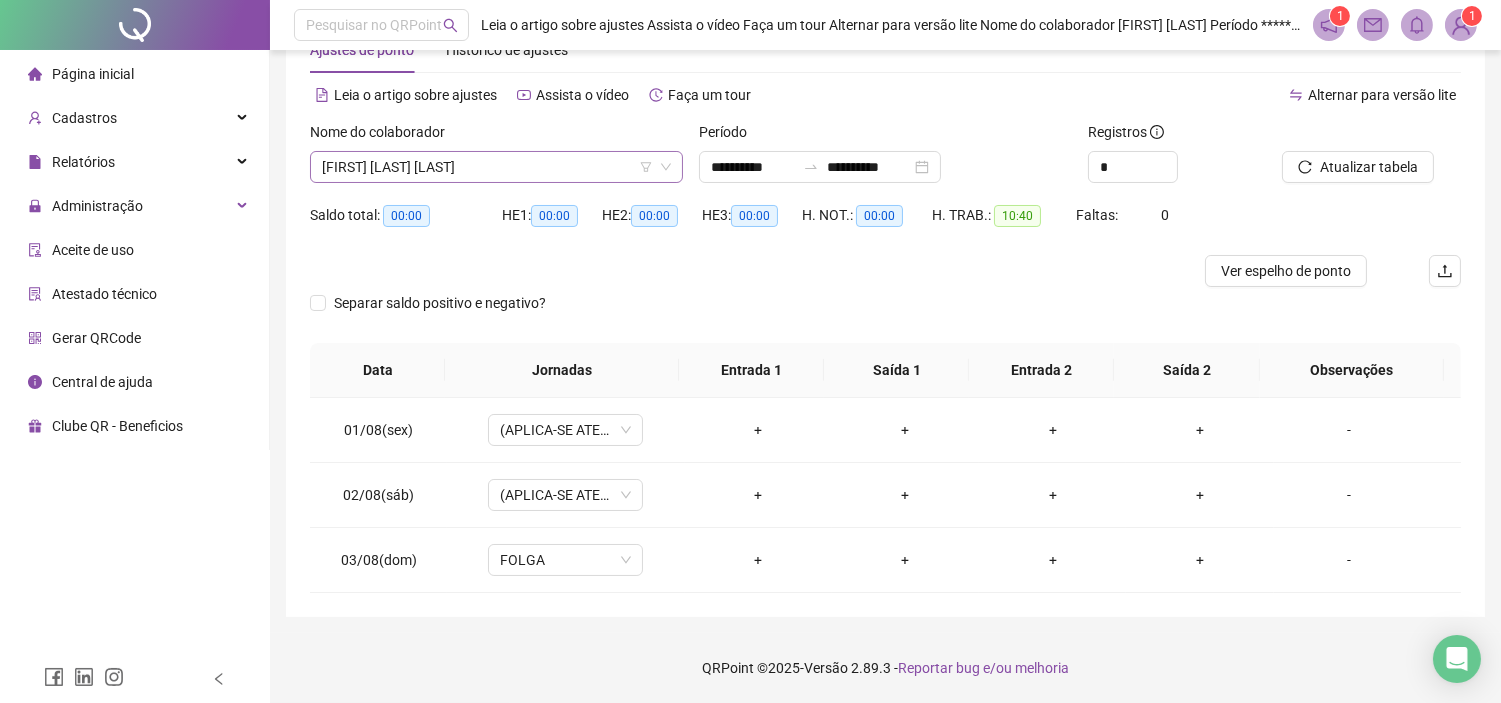 click on "[FIRST] [LAST] [LAST]" at bounding box center [496, 167] 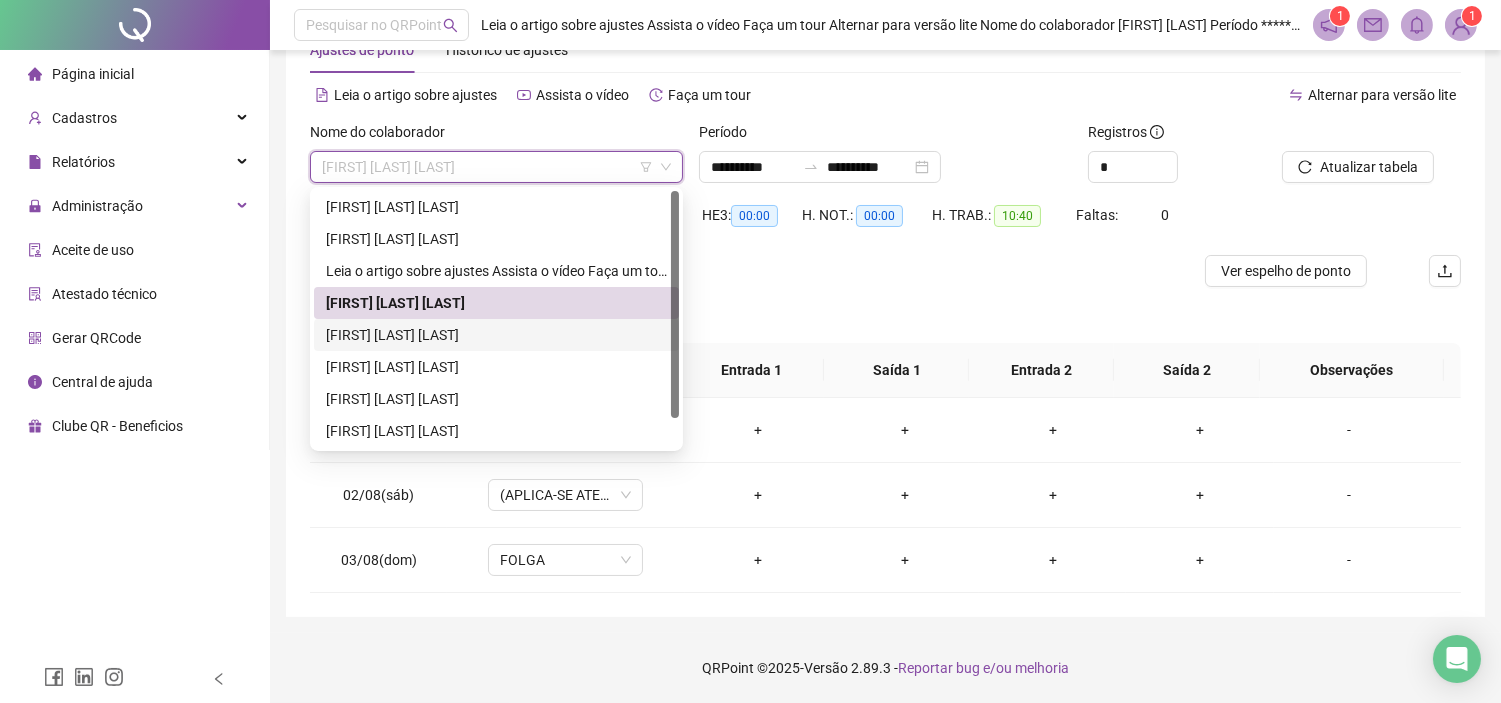 click on "[FIRST] [LAST] [LAST]" at bounding box center [496, 335] 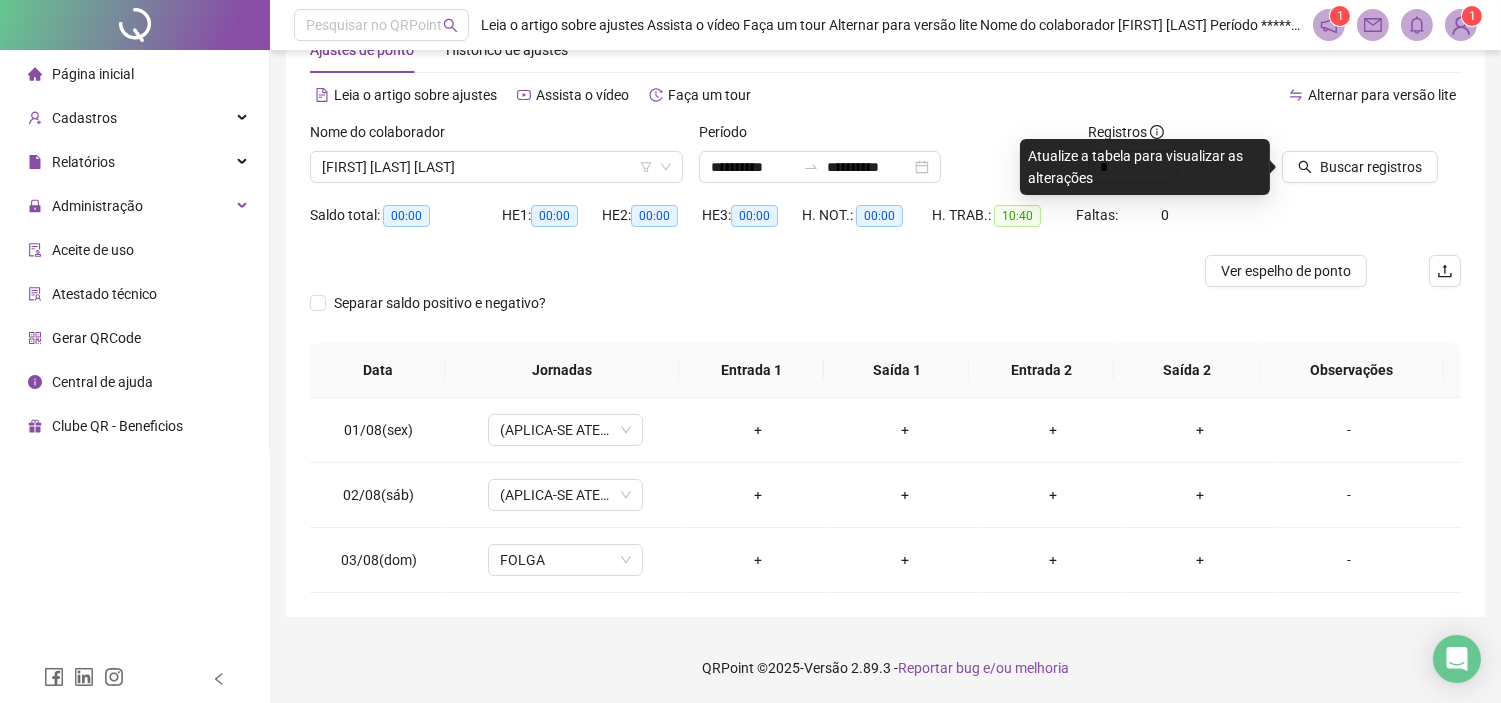 click at bounding box center [1346, 136] 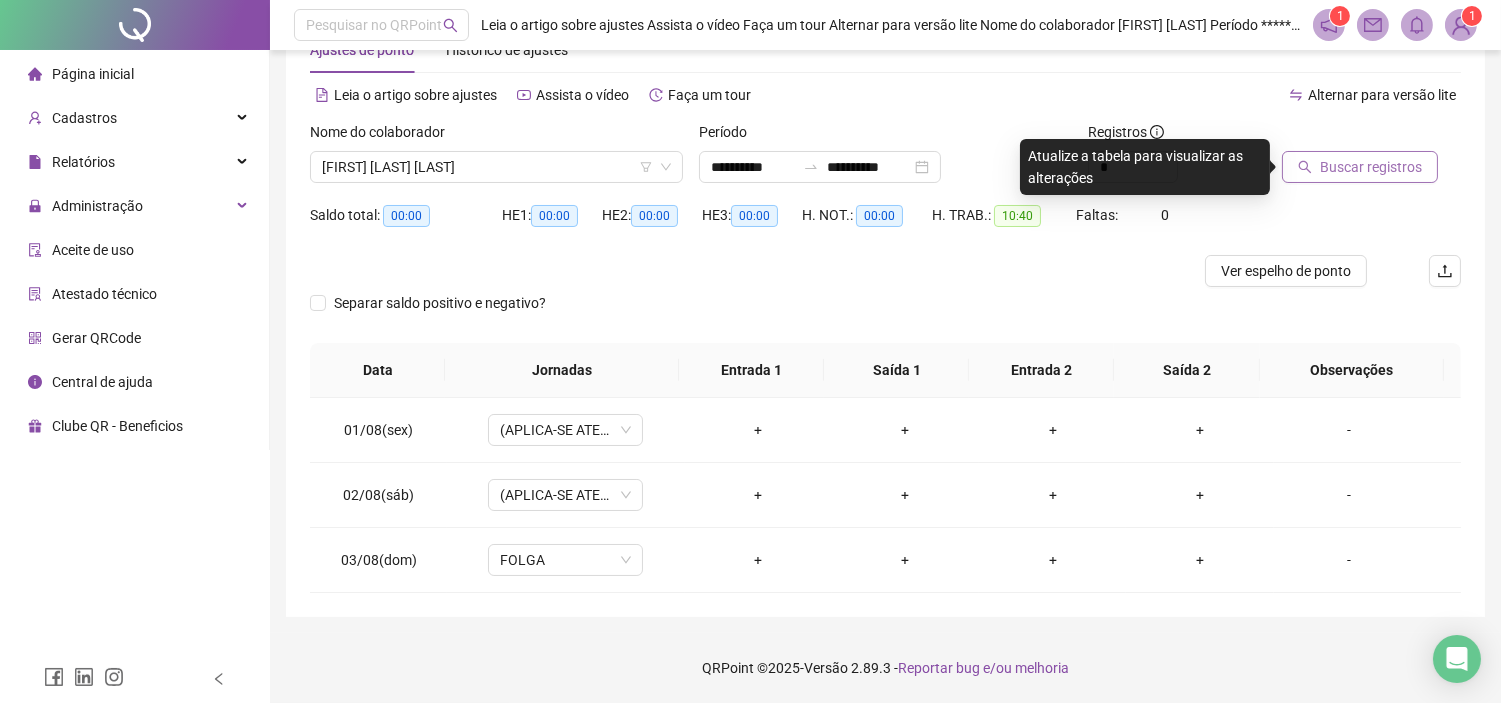 click on "Buscar registros" at bounding box center (1371, 167) 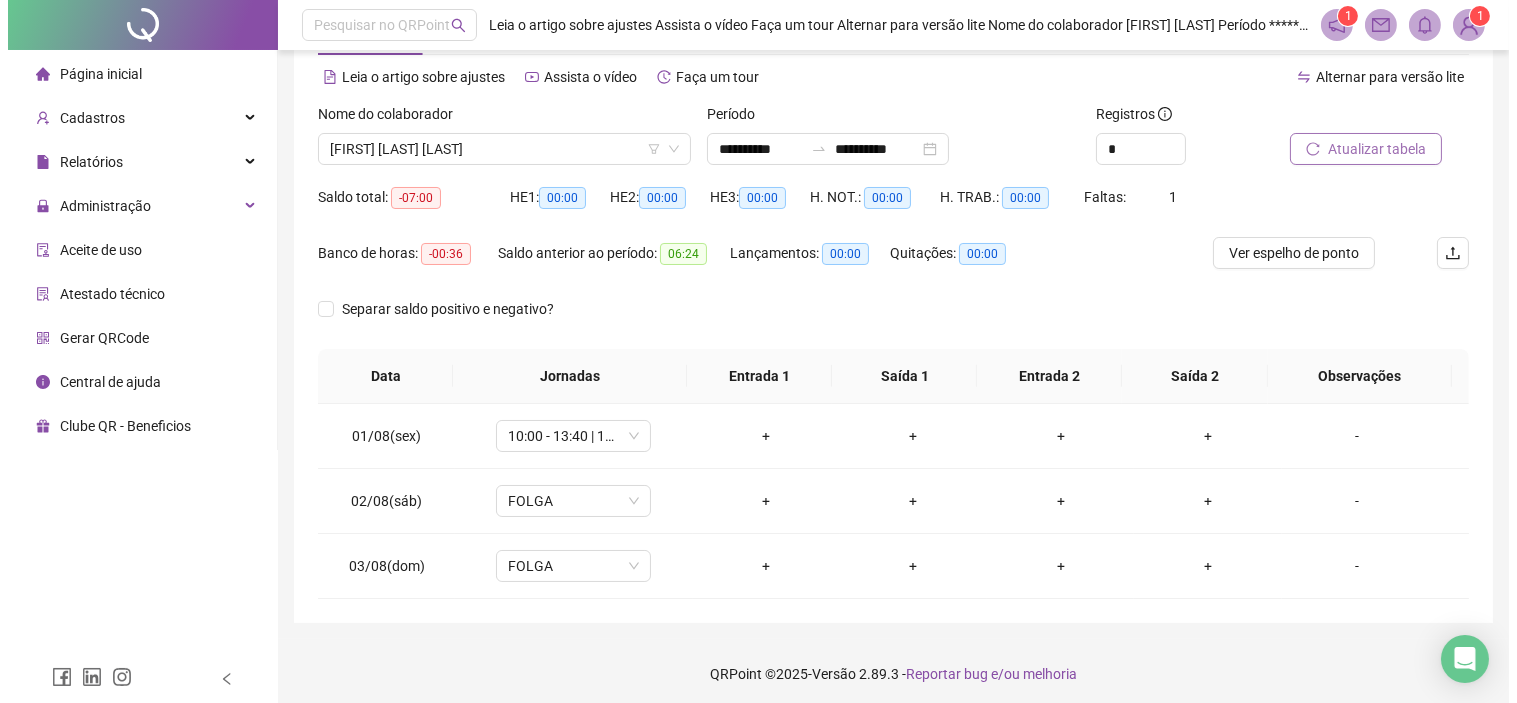 scroll, scrollTop: 86, scrollLeft: 0, axis: vertical 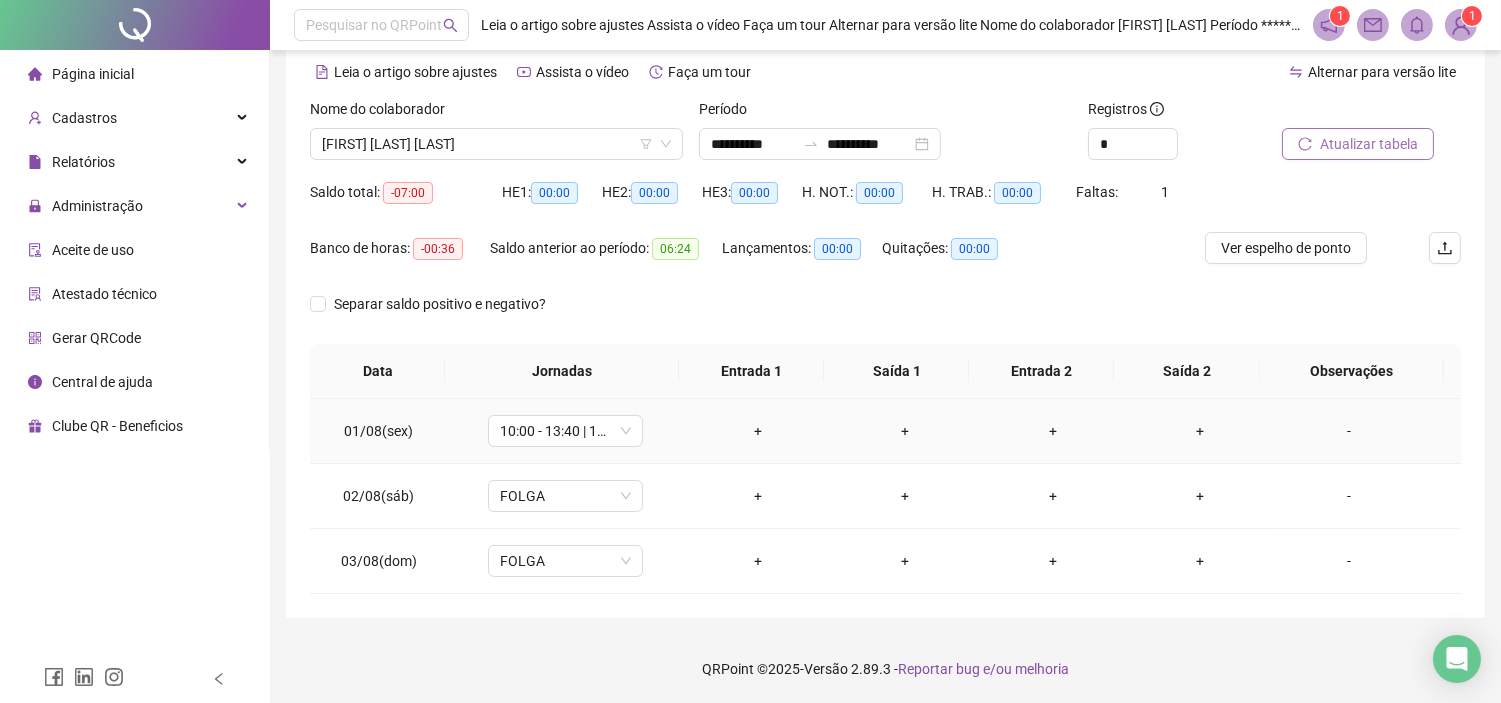 click on "+" at bounding box center (758, 431) 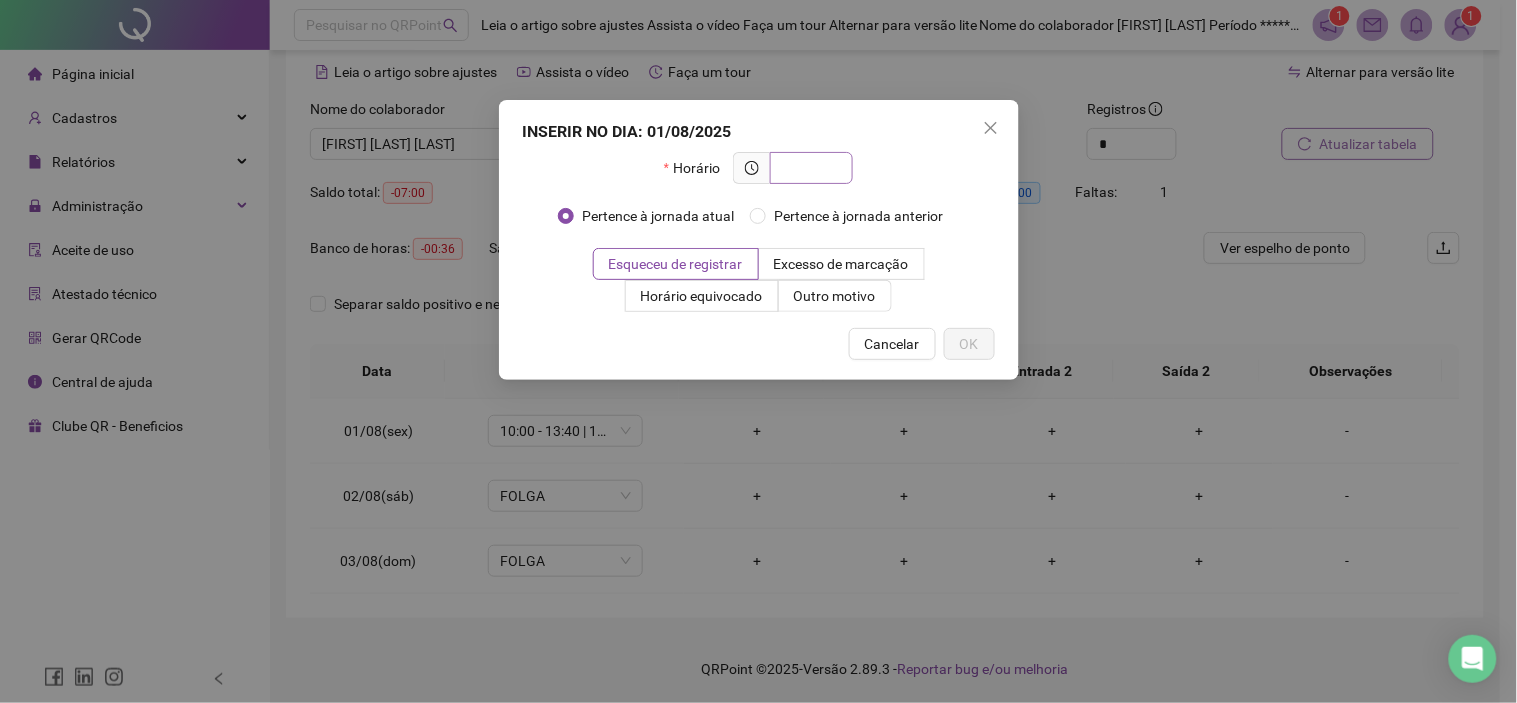 type on "*" 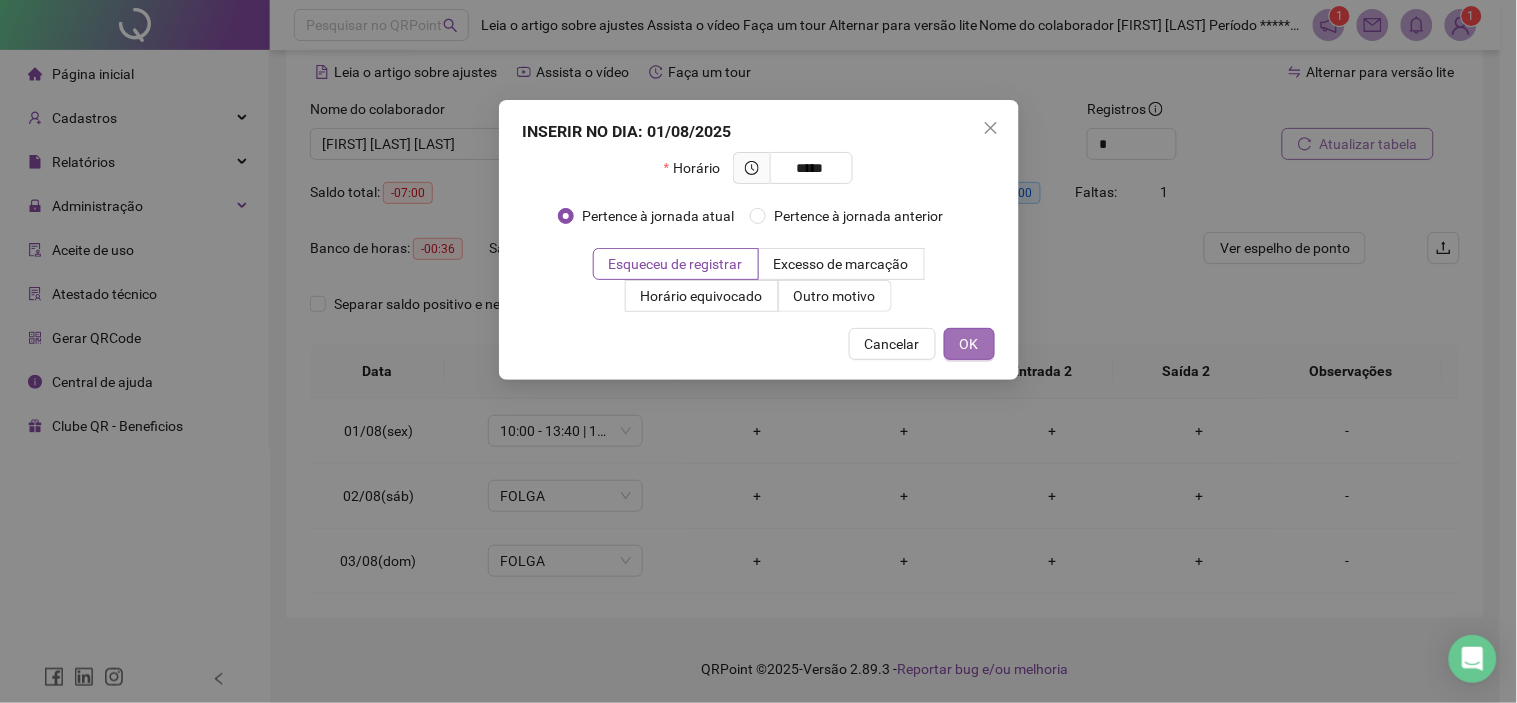 type on "*****" 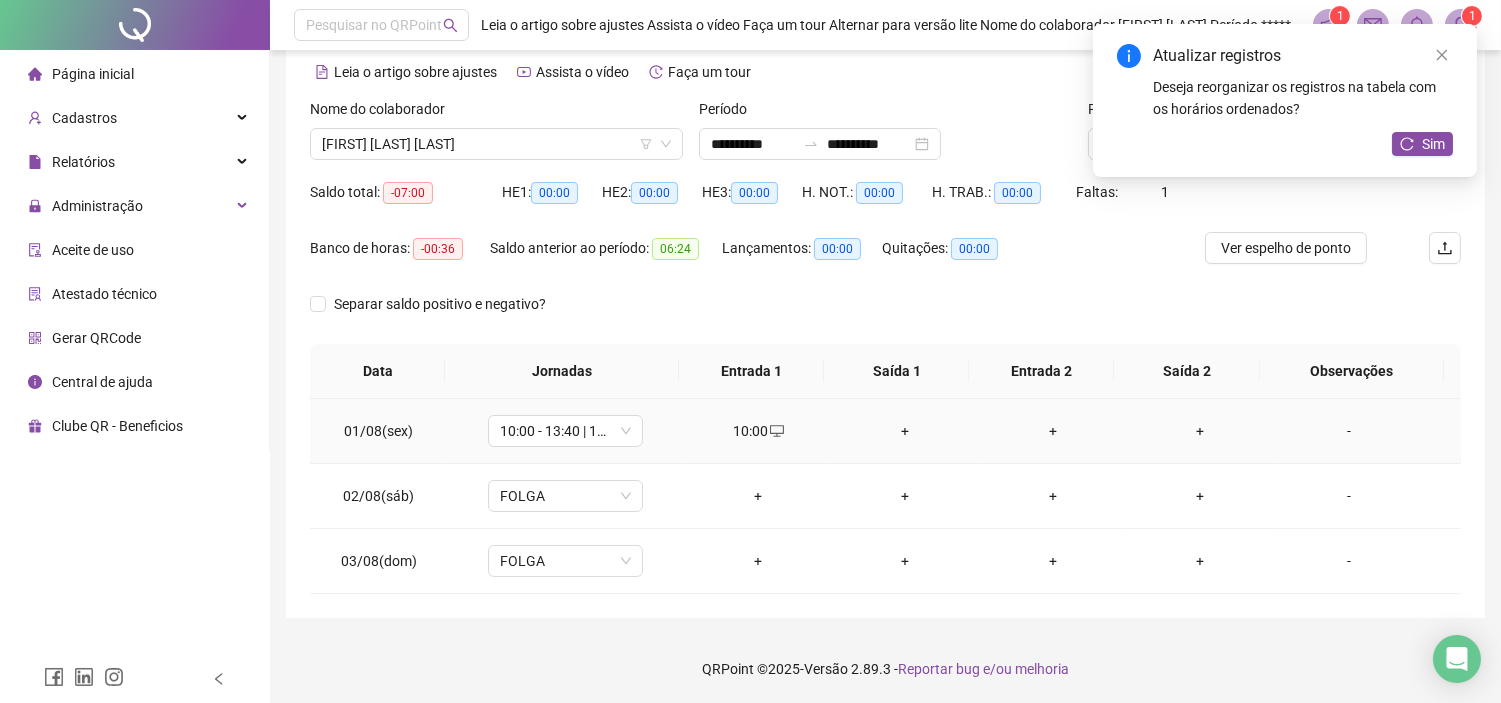 click on "+" at bounding box center (905, 431) 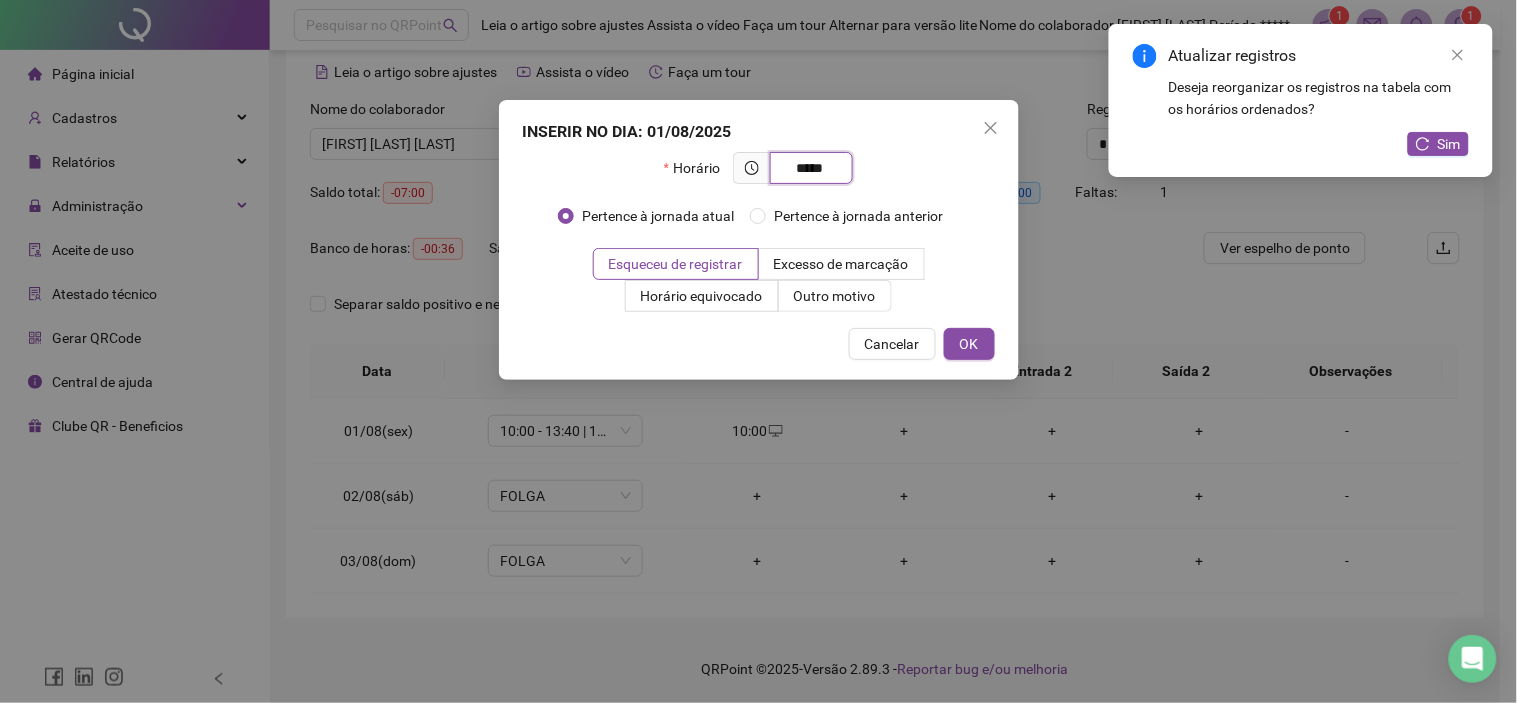 type on "*****" 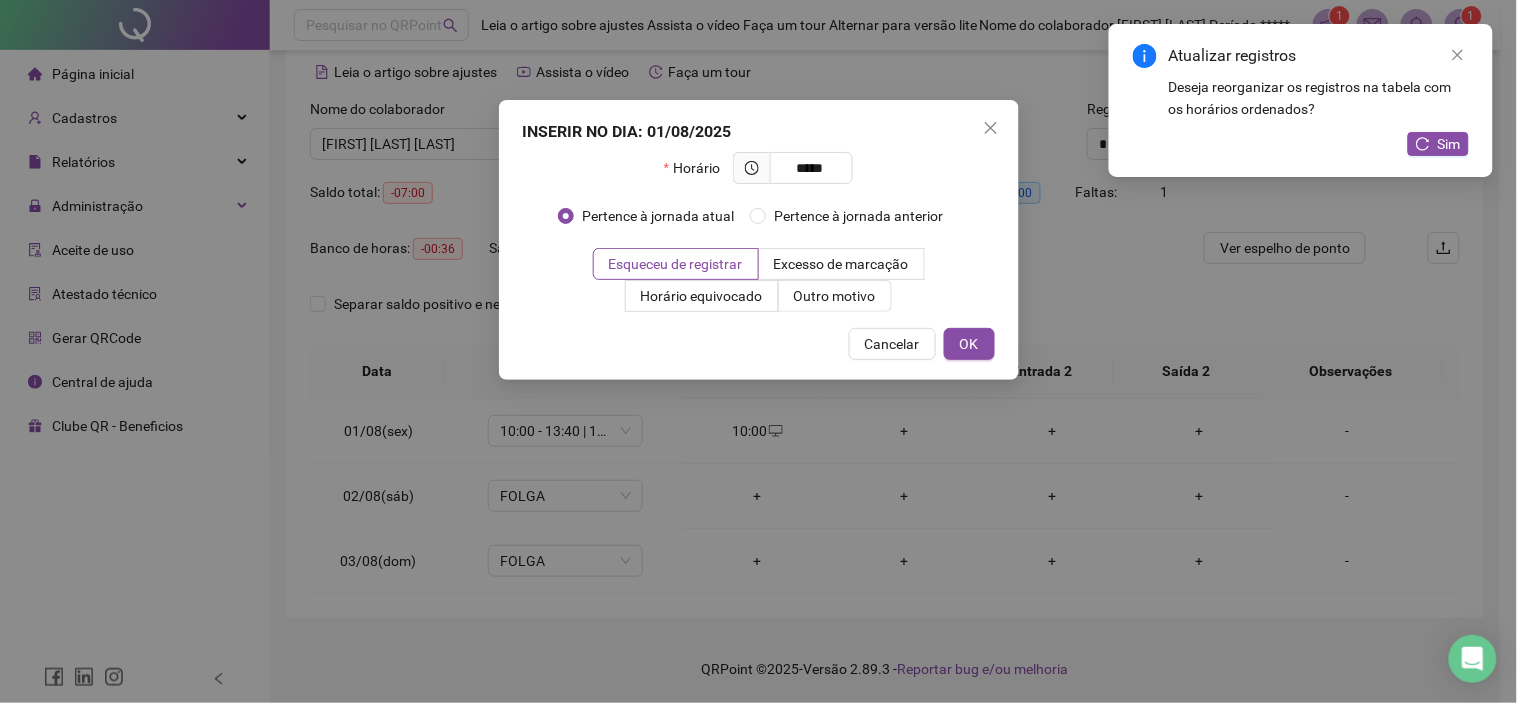 click on "INSERIR NO DIA :   01/08/2025 Horário ***** Pertence à jornada atual Pertence à jornada anterior Esqueceu de registrar Excesso de marcação Horário equivocado Outro motivo Motivo Cancelar OK" at bounding box center (759, 240) 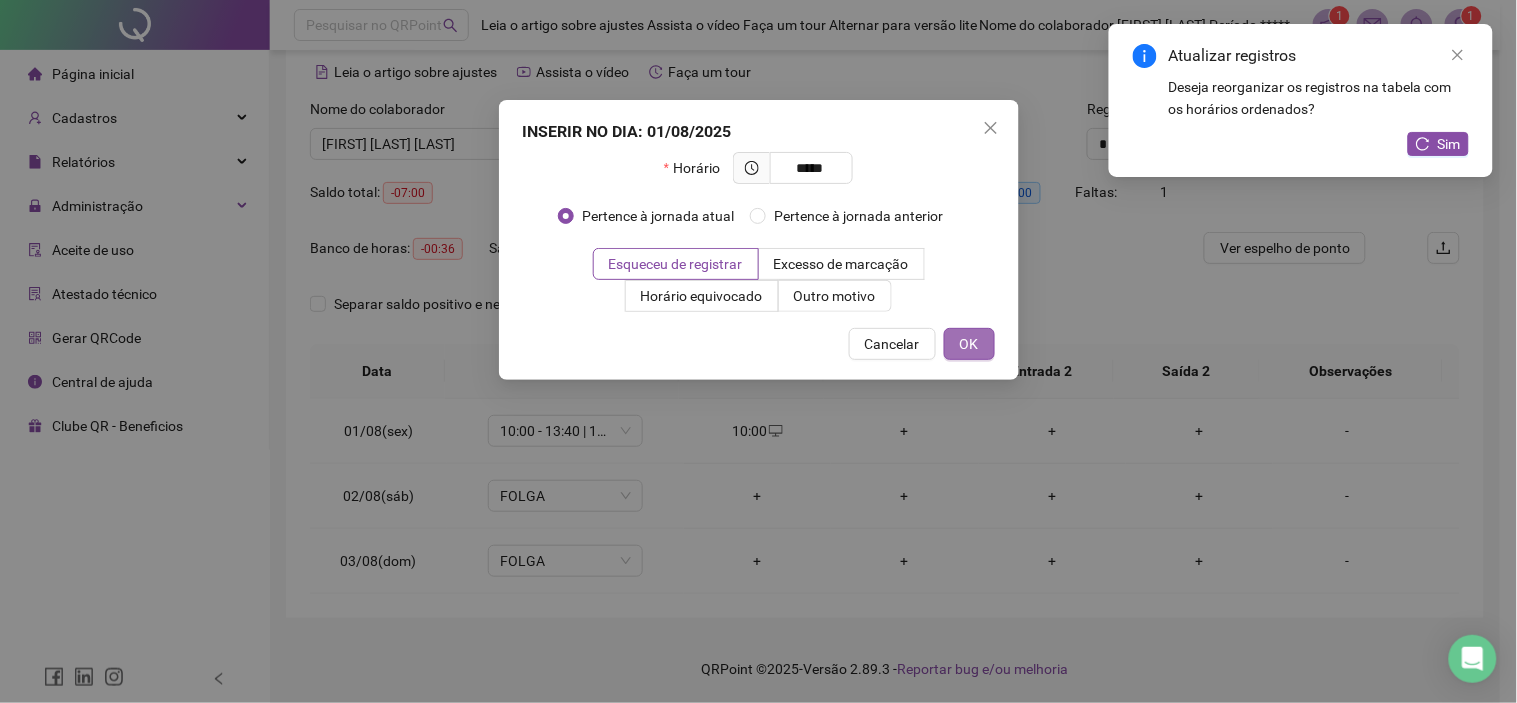 click on "OK" at bounding box center [969, 344] 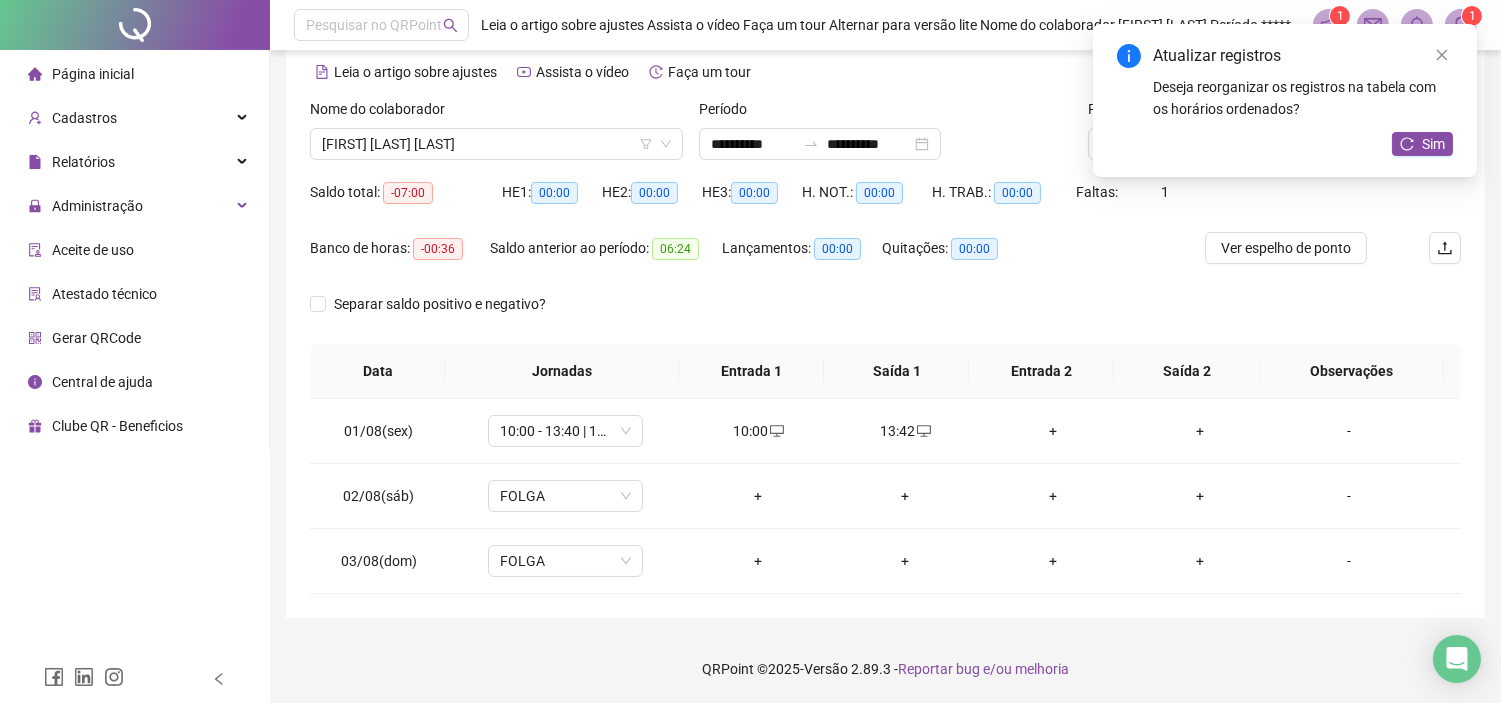 click on "+" at bounding box center (1052, 431) 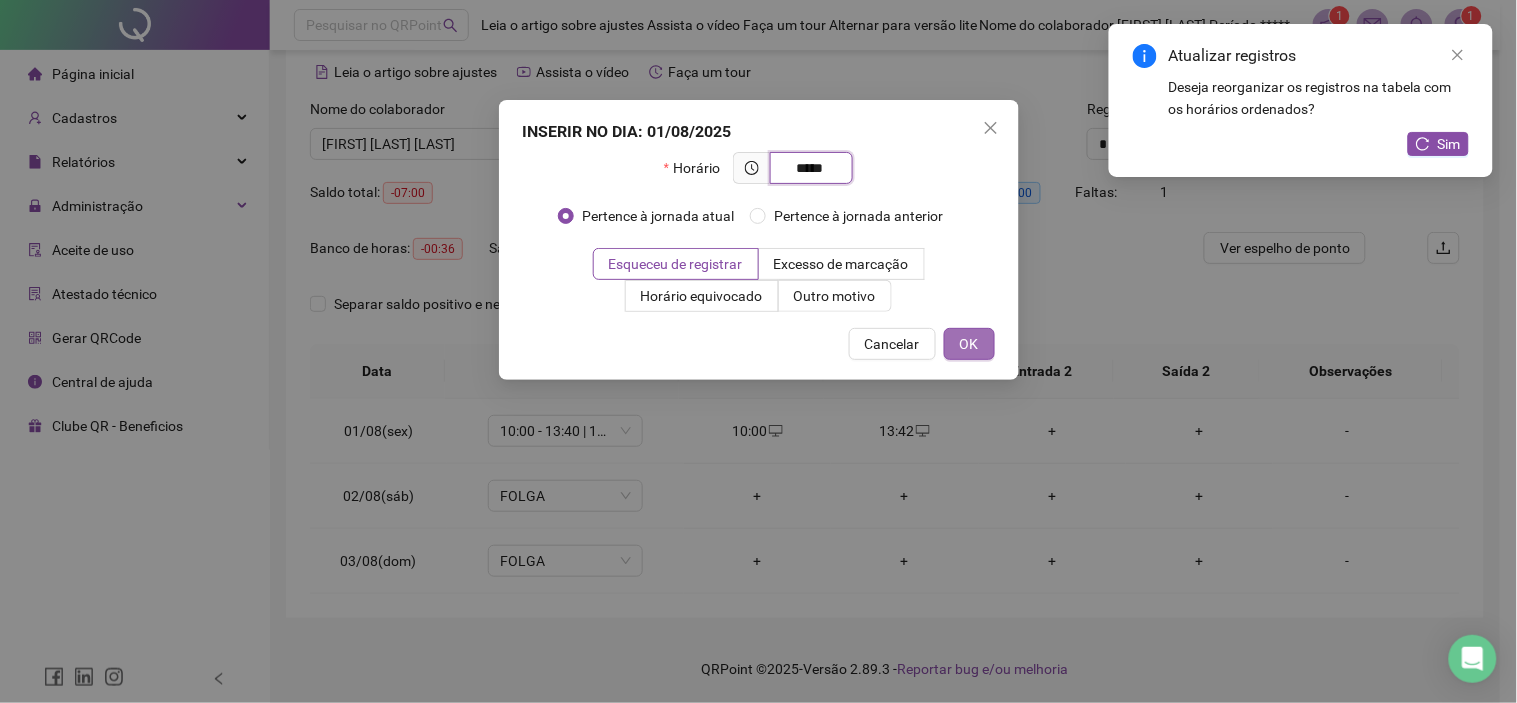 type on "*****" 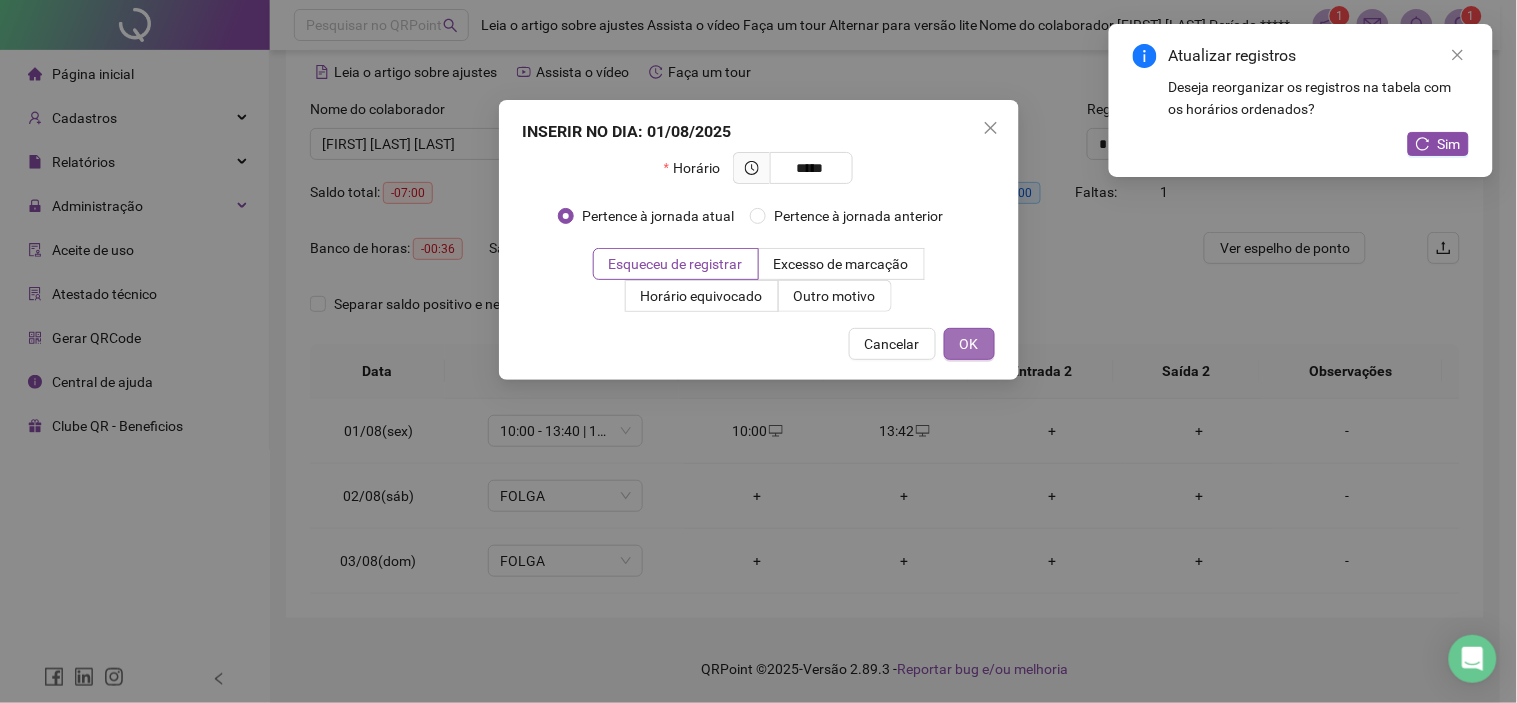 click on "OK" at bounding box center (969, 344) 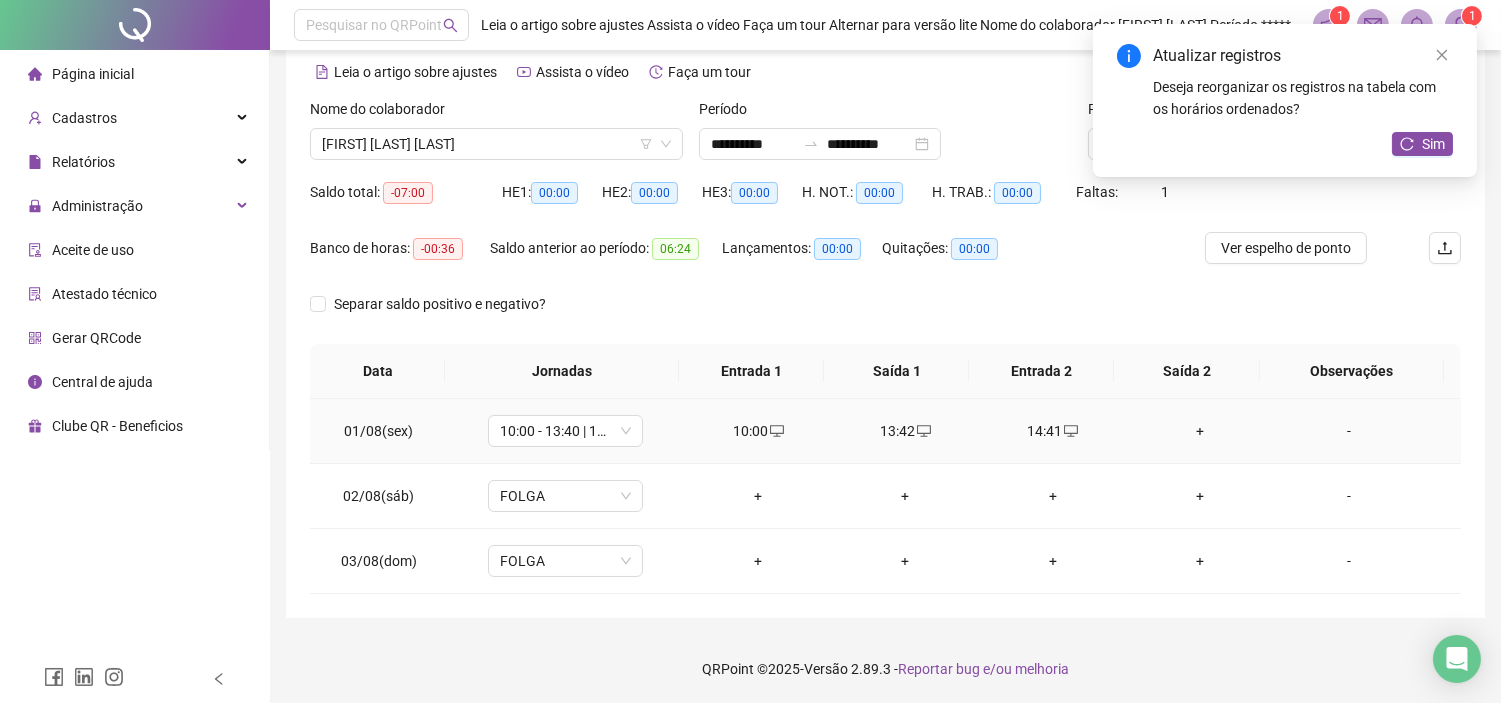 click on "+" at bounding box center [1199, 431] 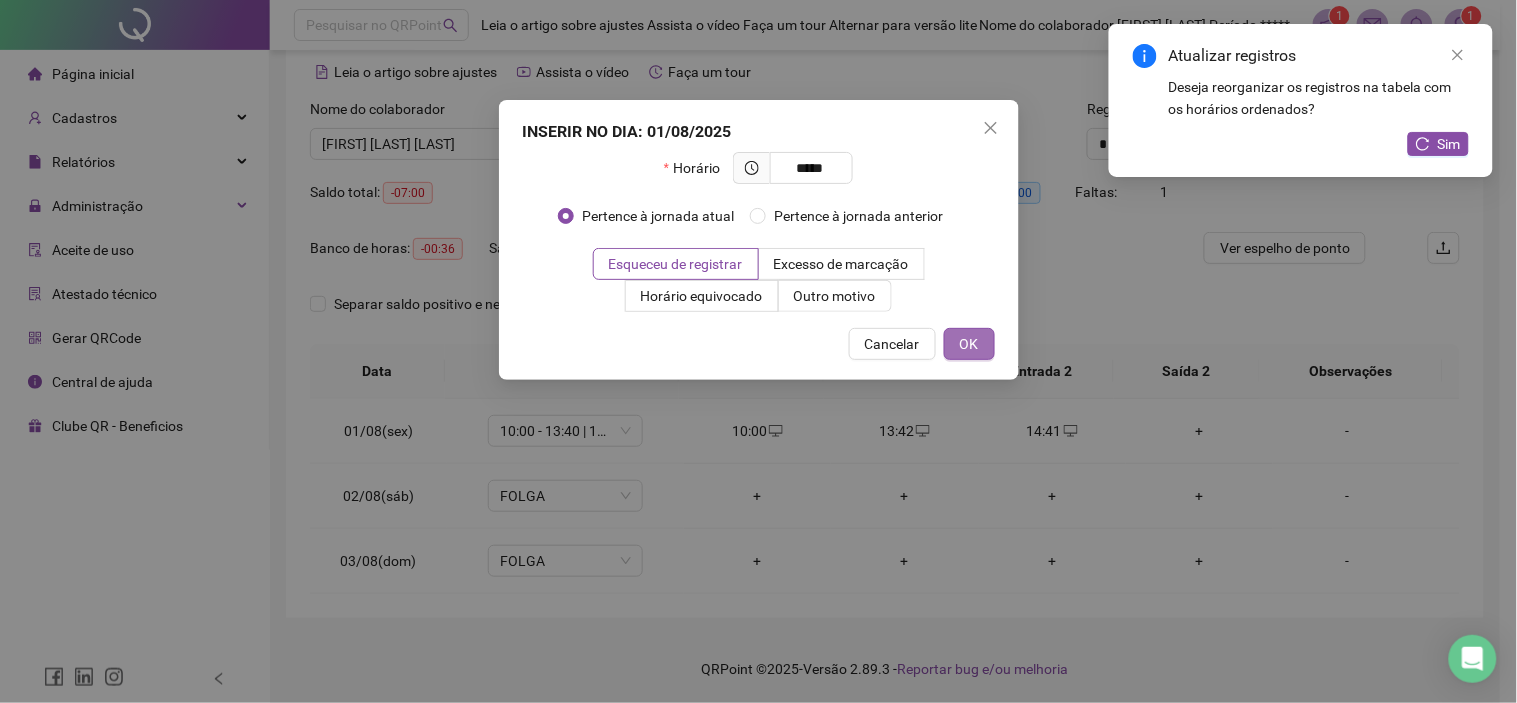 type on "*****" 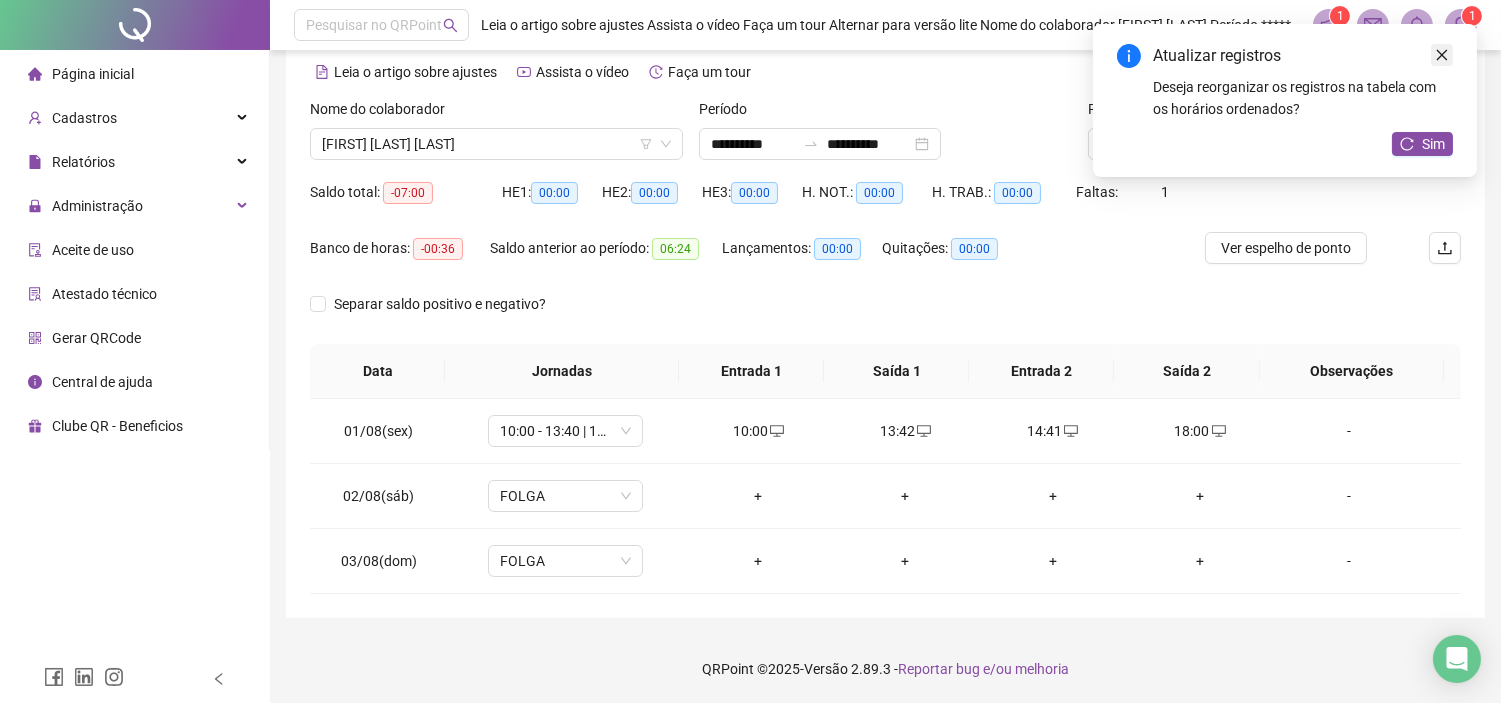click 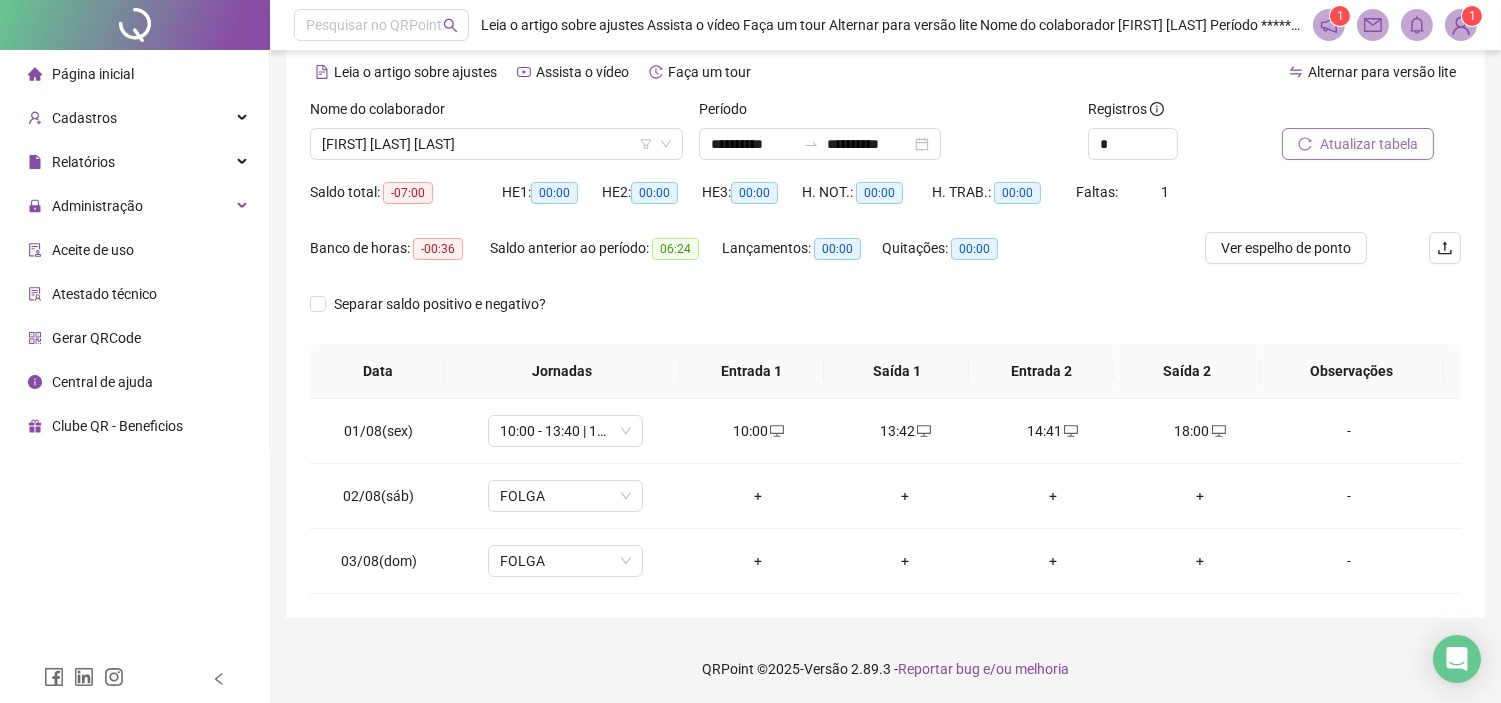 click on "Atualizar tabela" at bounding box center [1369, 144] 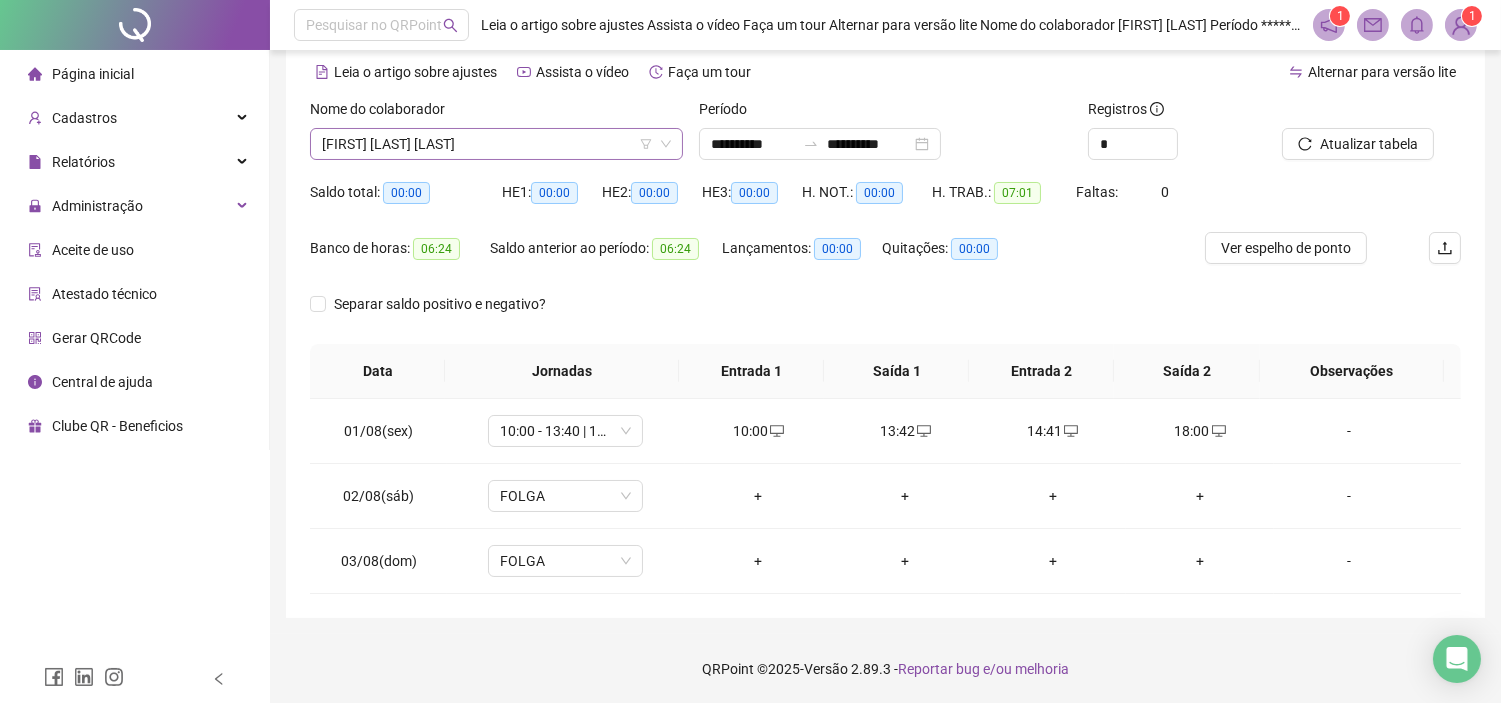 click on "[FIRST] [LAST] [LAST]" at bounding box center (496, 144) 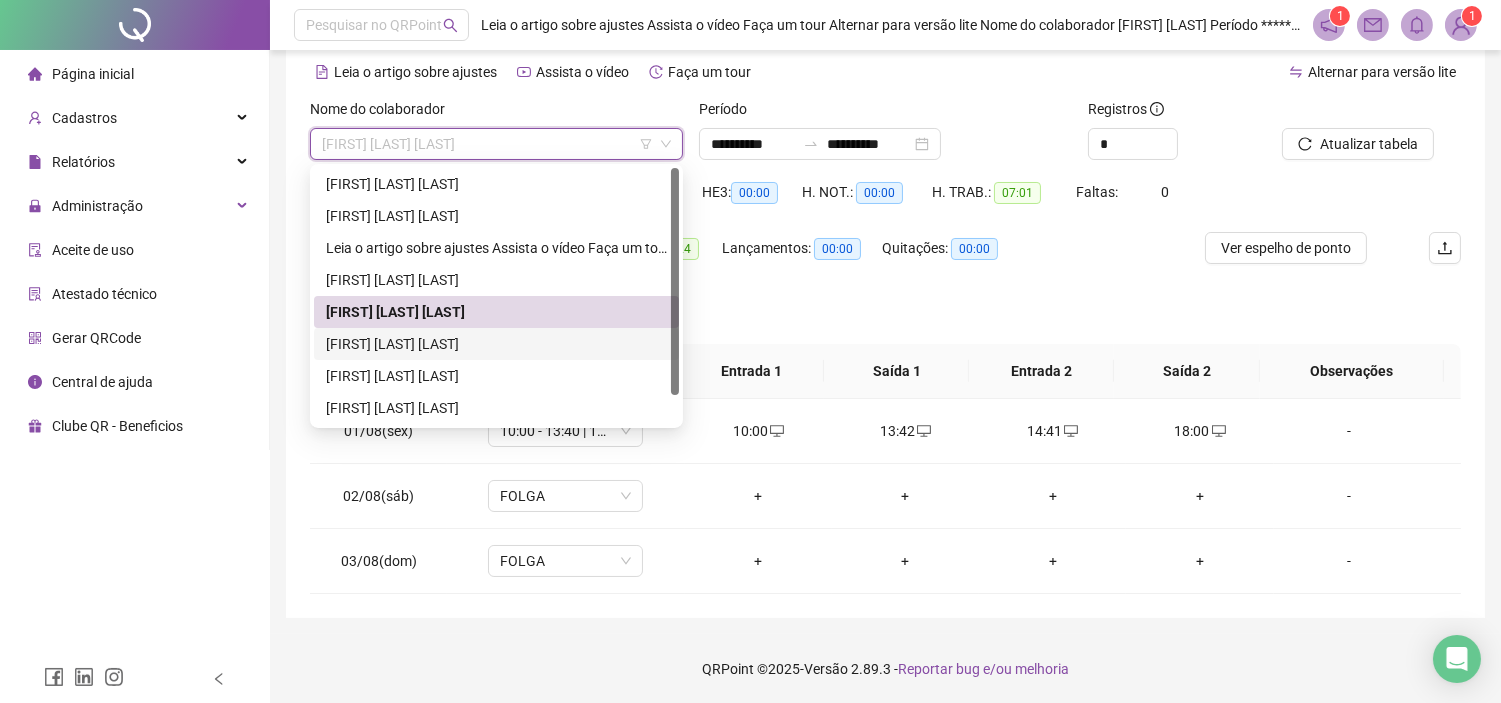 drag, startPoint x: 497, startPoint y: 333, endPoint x: 535, endPoint y: 333, distance: 38 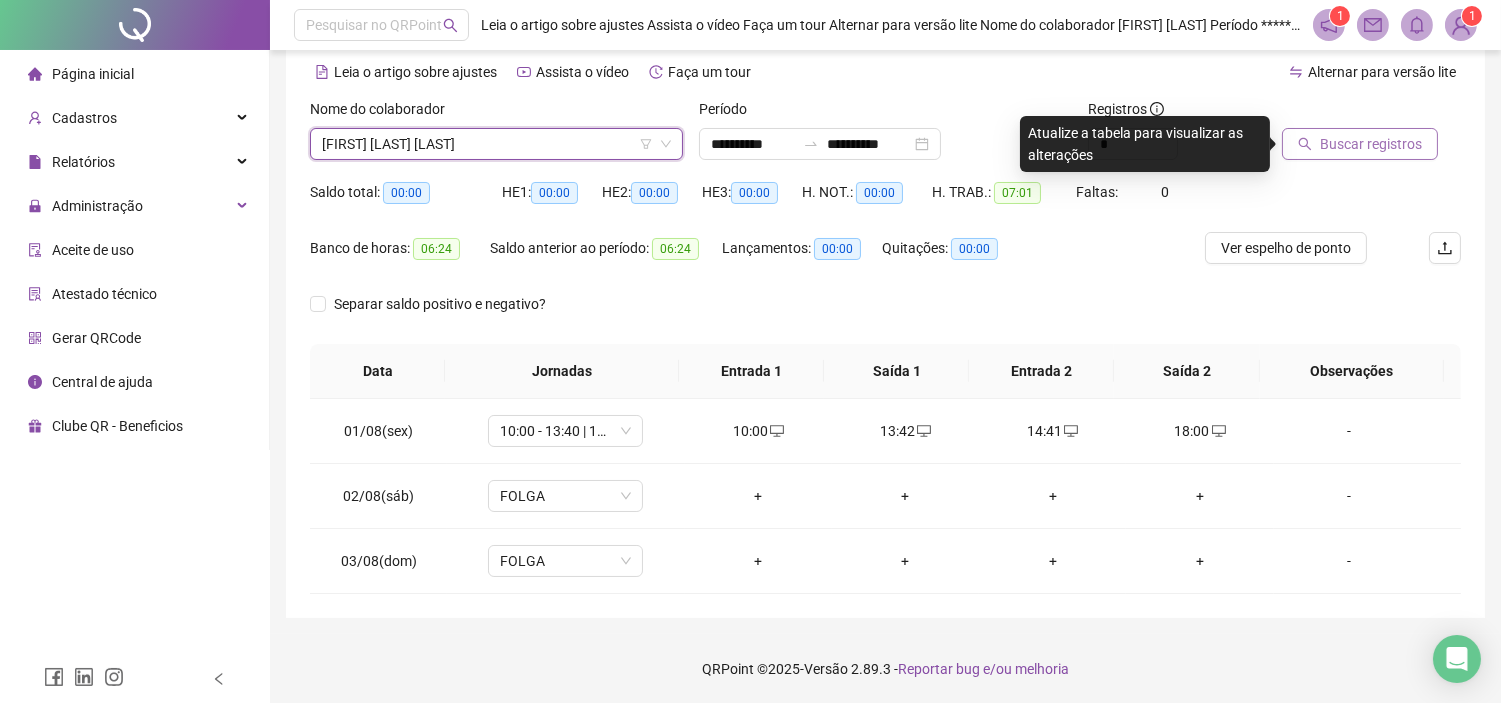 click on "Buscar registros" at bounding box center [1360, 144] 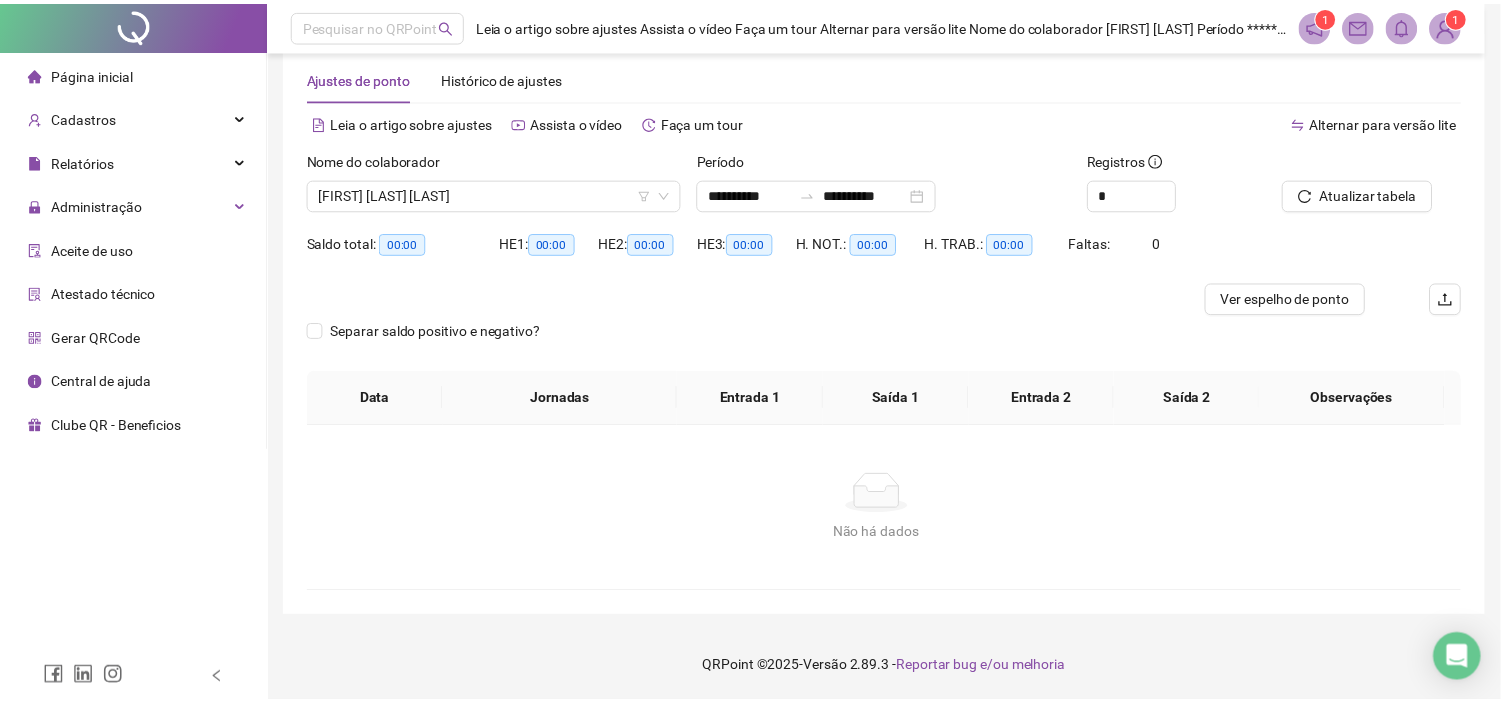 scroll, scrollTop: 34, scrollLeft: 0, axis: vertical 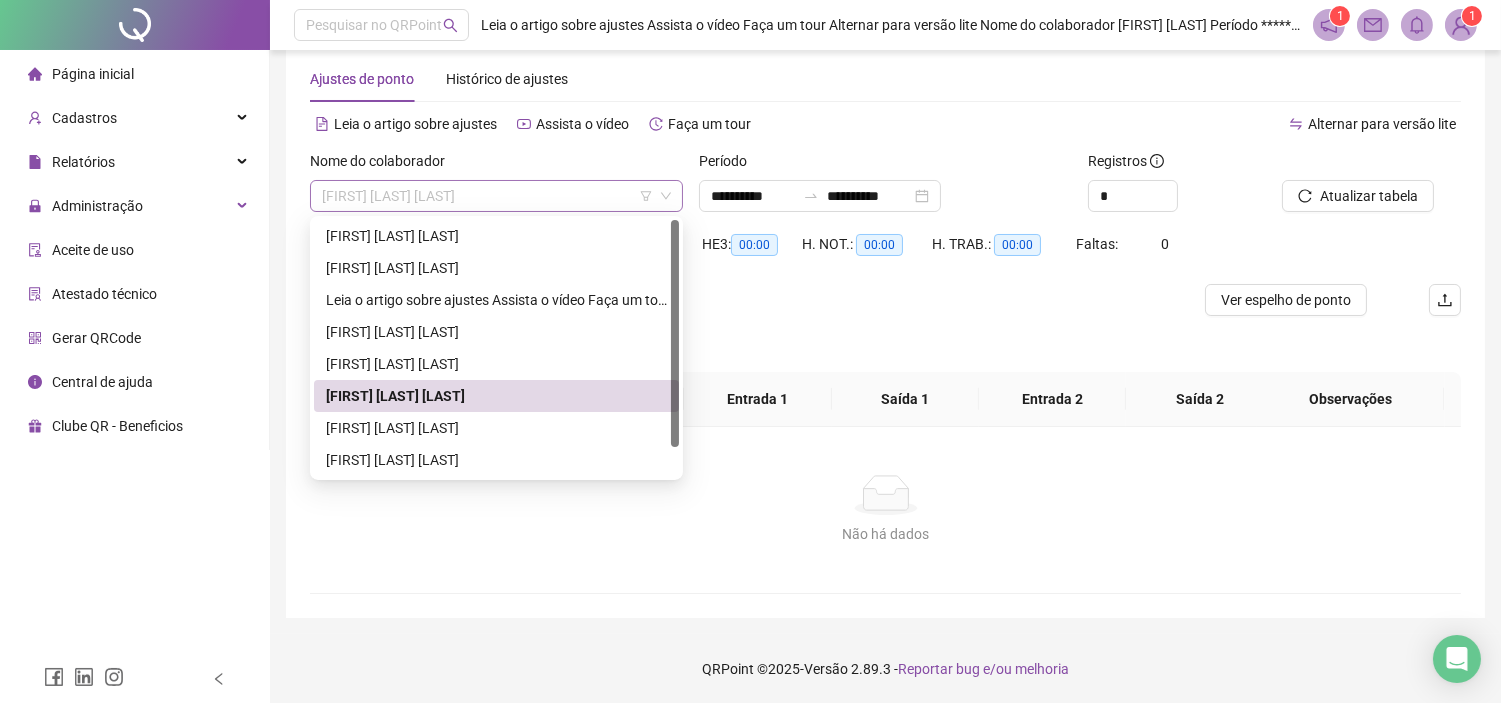 click on "[FIRST] [LAST] [LAST]" at bounding box center [496, 196] 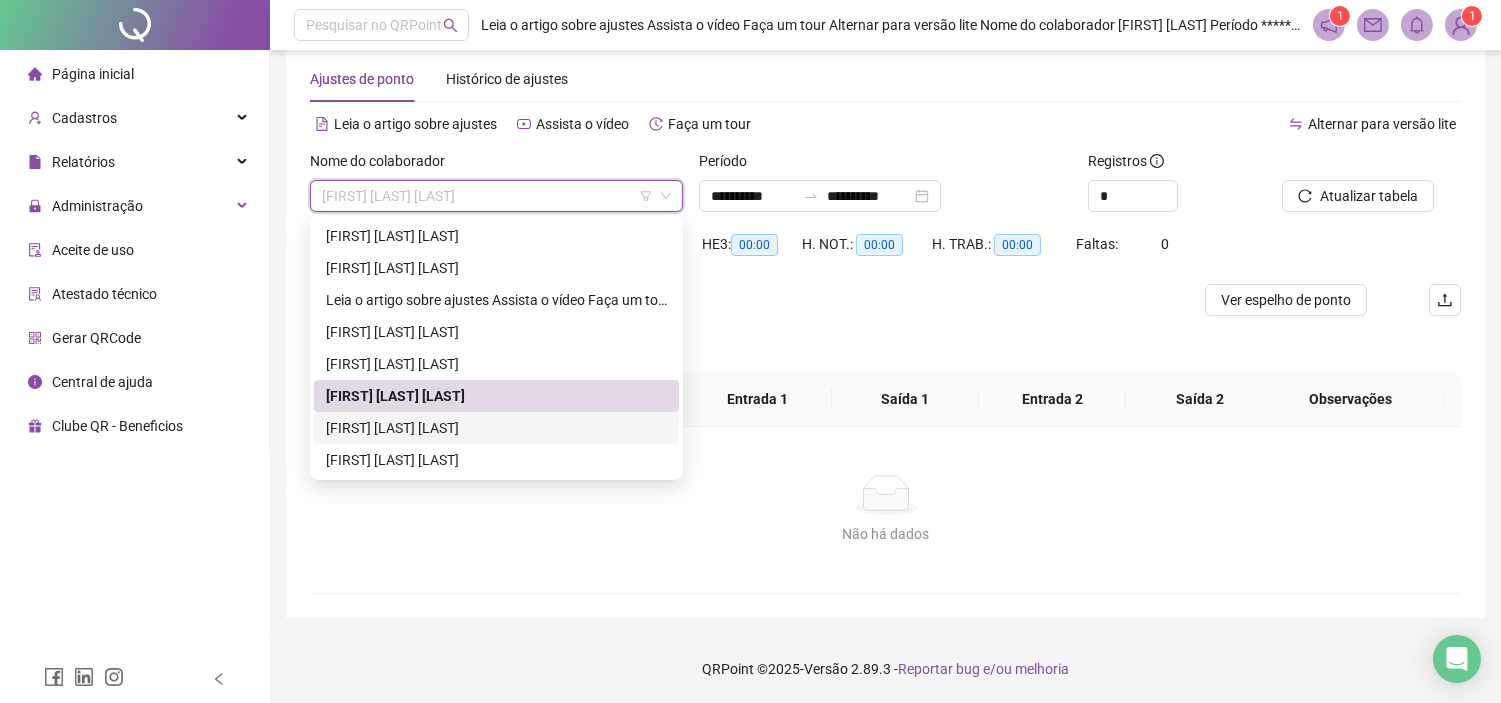 click on "[FIRST] [LAST] [LAST]" at bounding box center [496, 460] 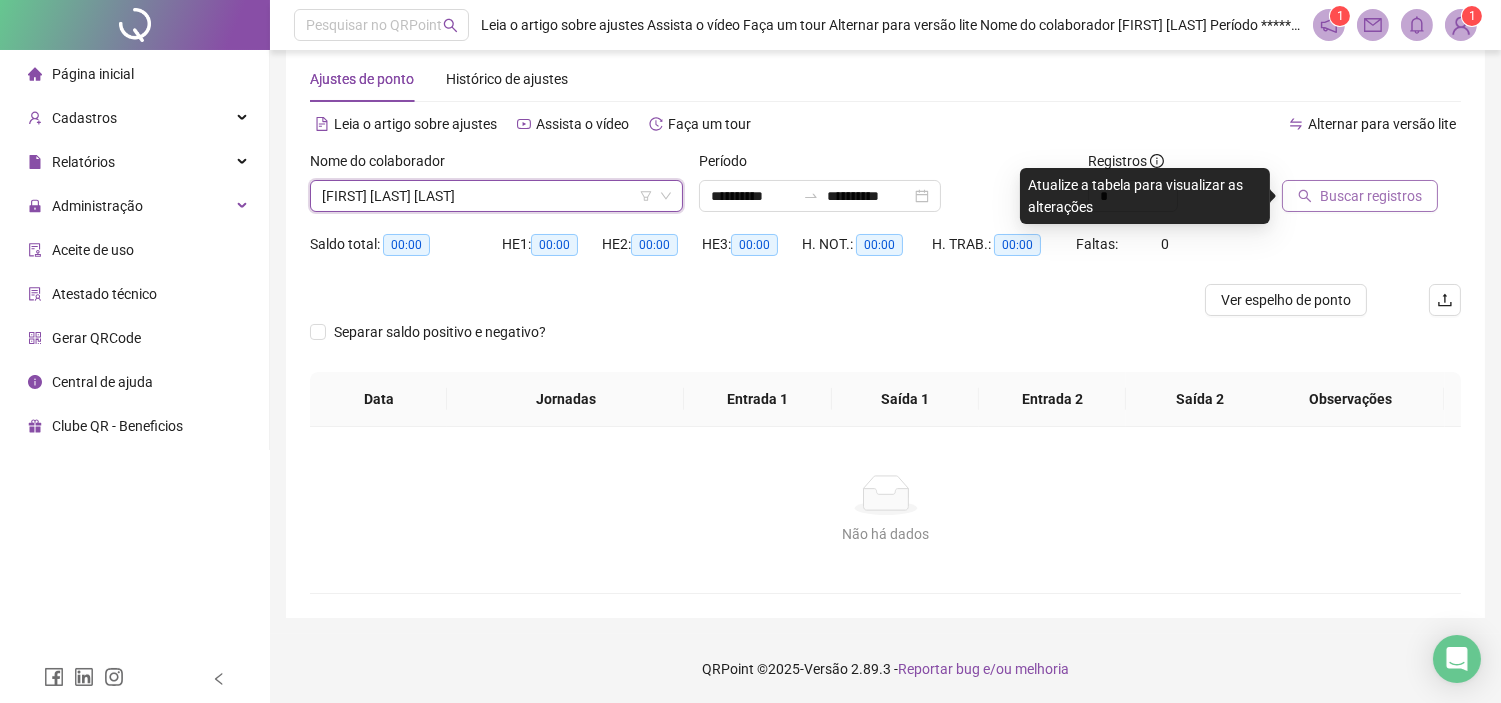 click on "Buscar registros" at bounding box center (1371, 196) 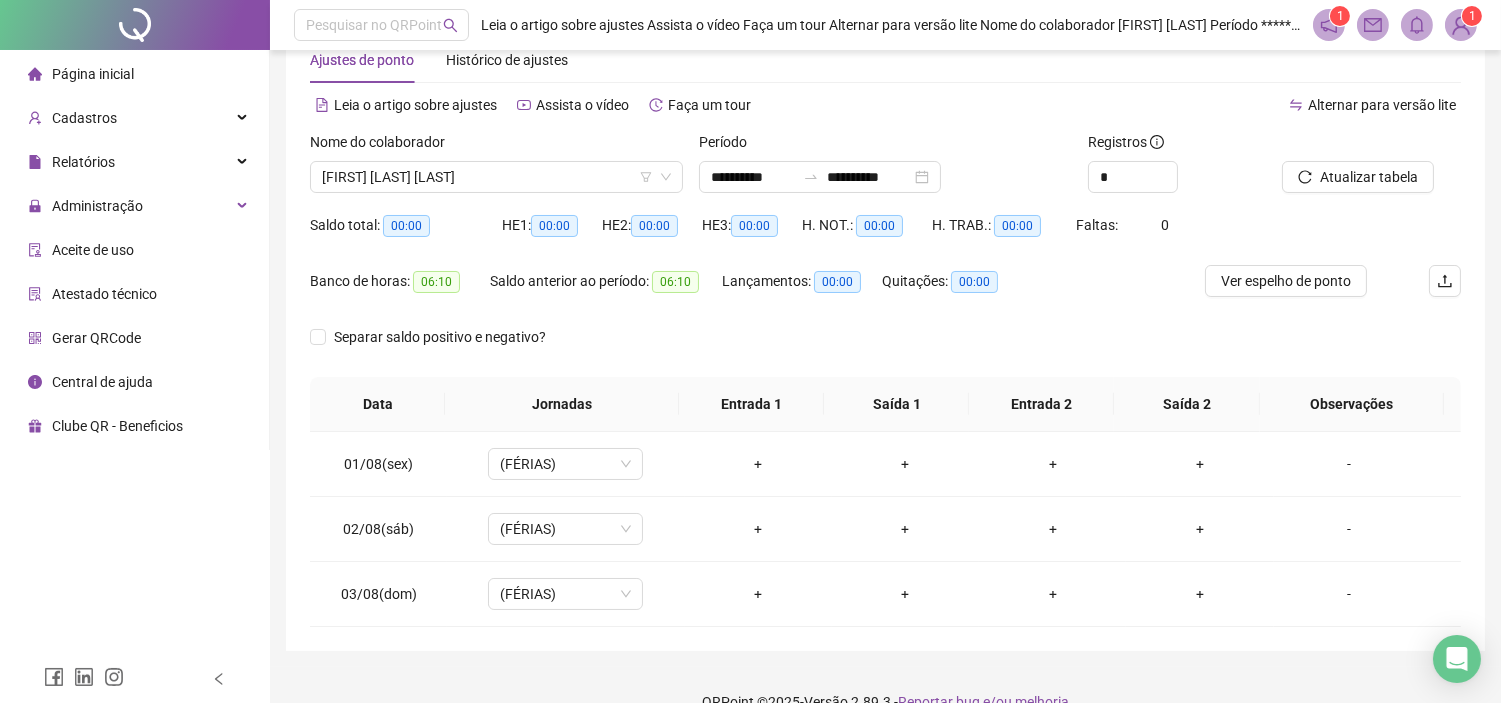 scroll, scrollTop: 86, scrollLeft: 0, axis: vertical 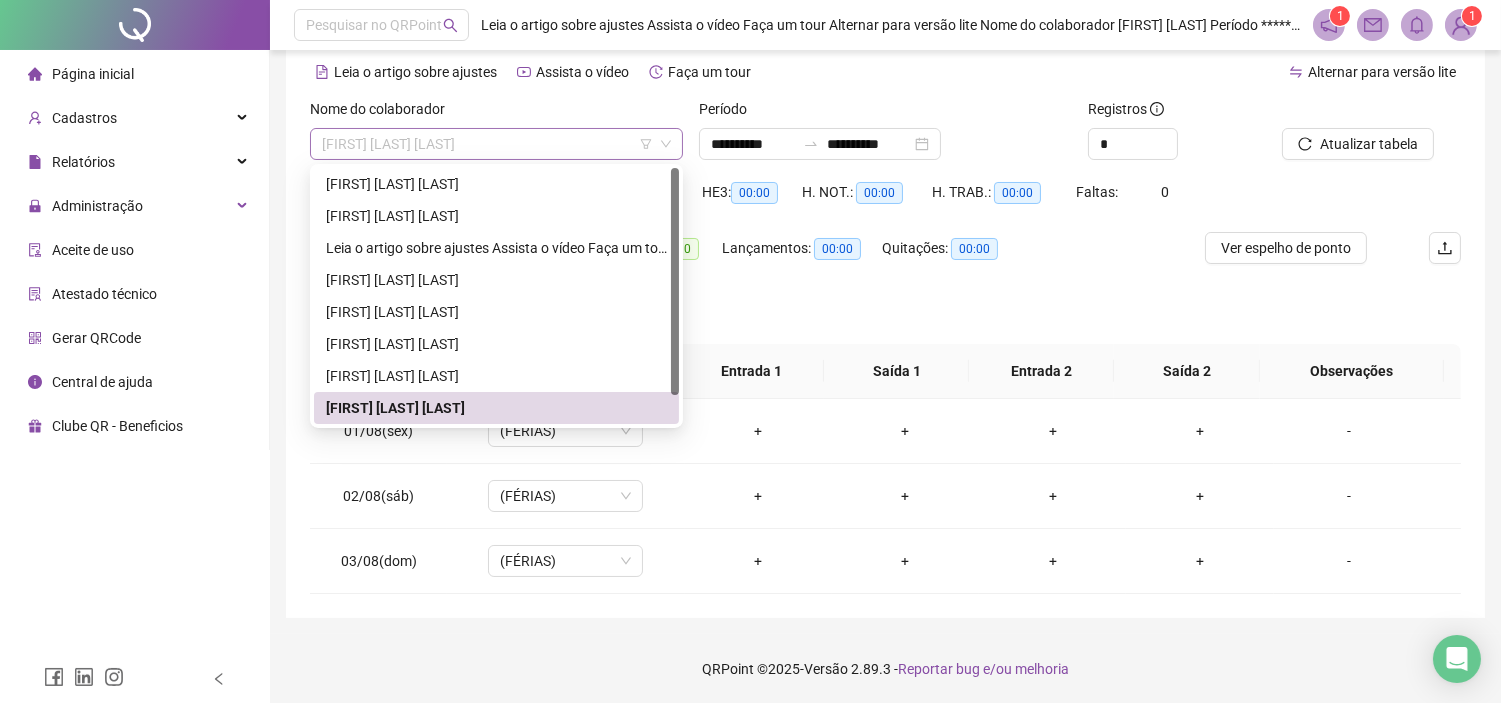 click on "[FIRST] [LAST] [LAST]" at bounding box center [496, 144] 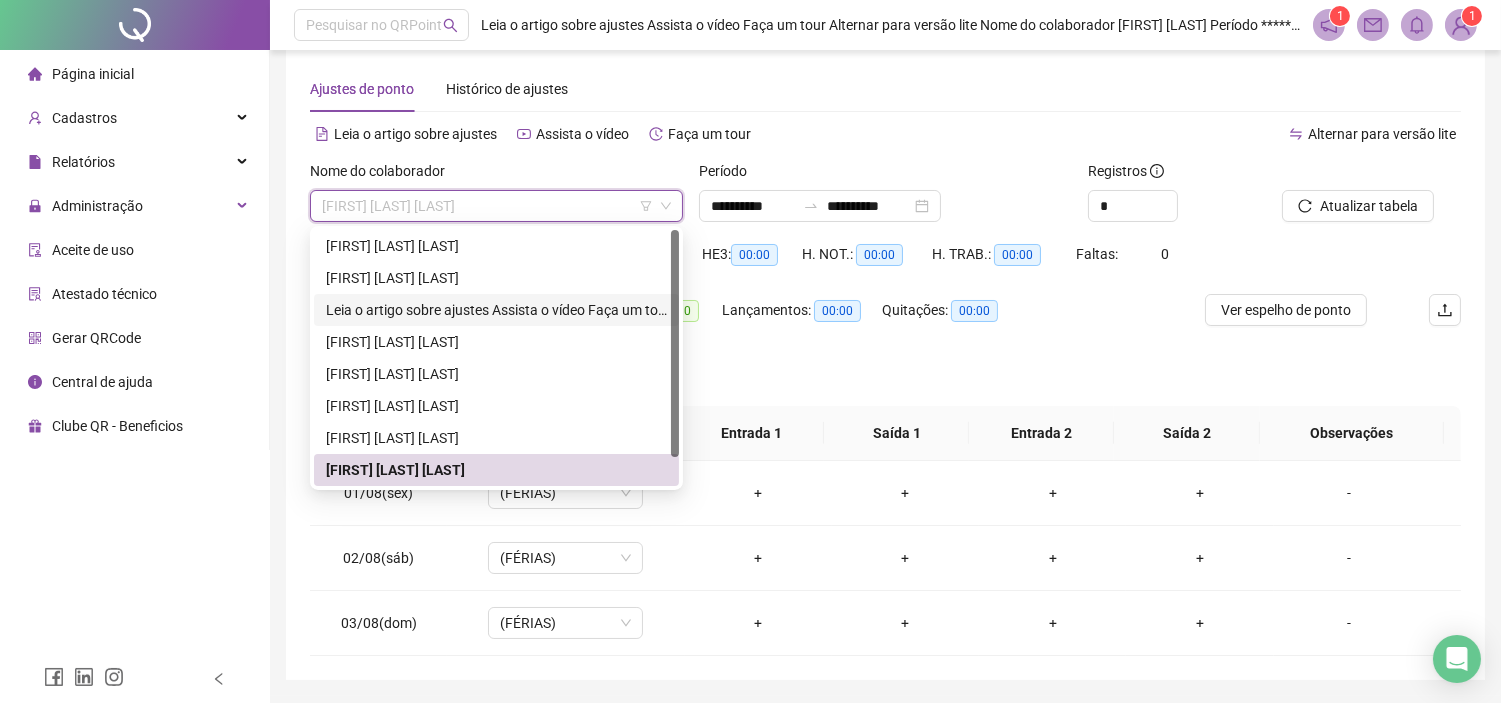 scroll, scrollTop: 0, scrollLeft: 0, axis: both 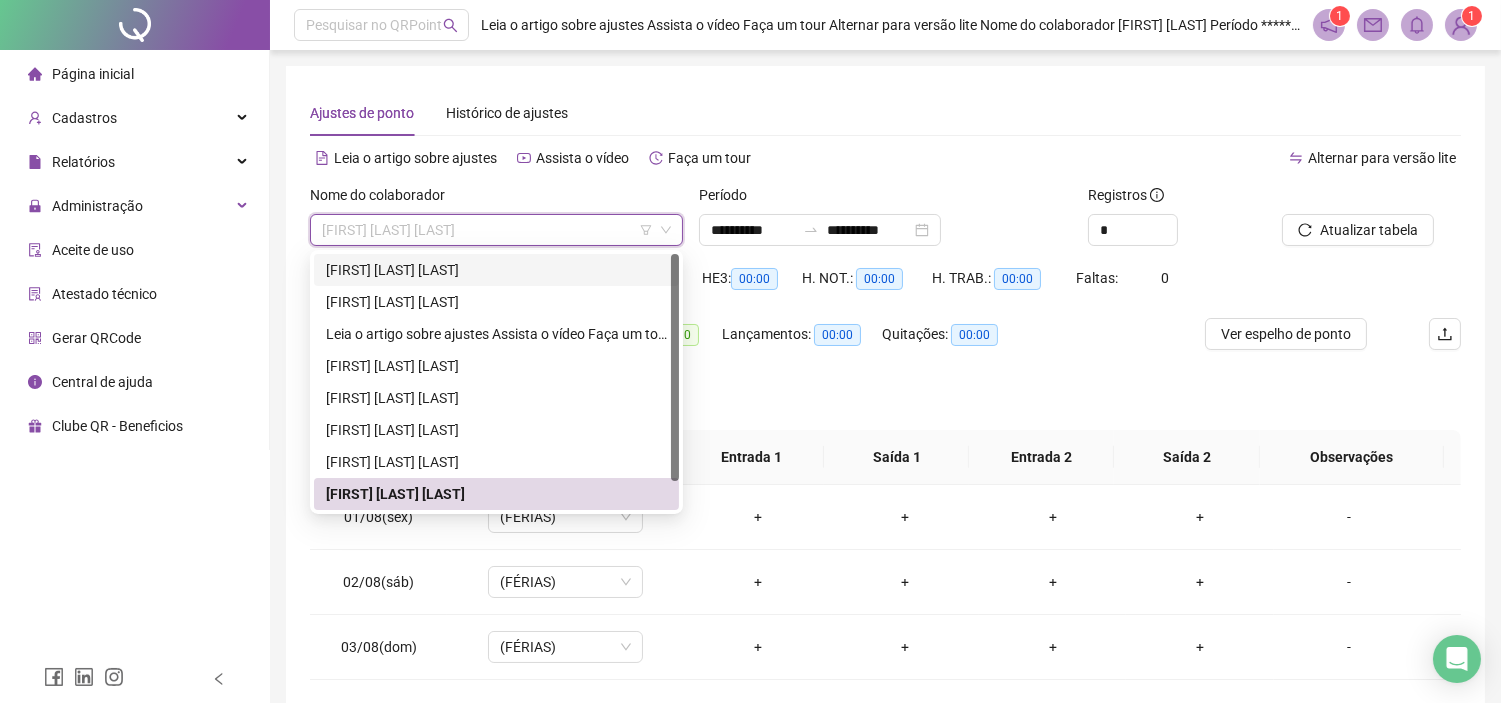 click on "[FIRST] [LAST] [LAST]" at bounding box center [496, 270] 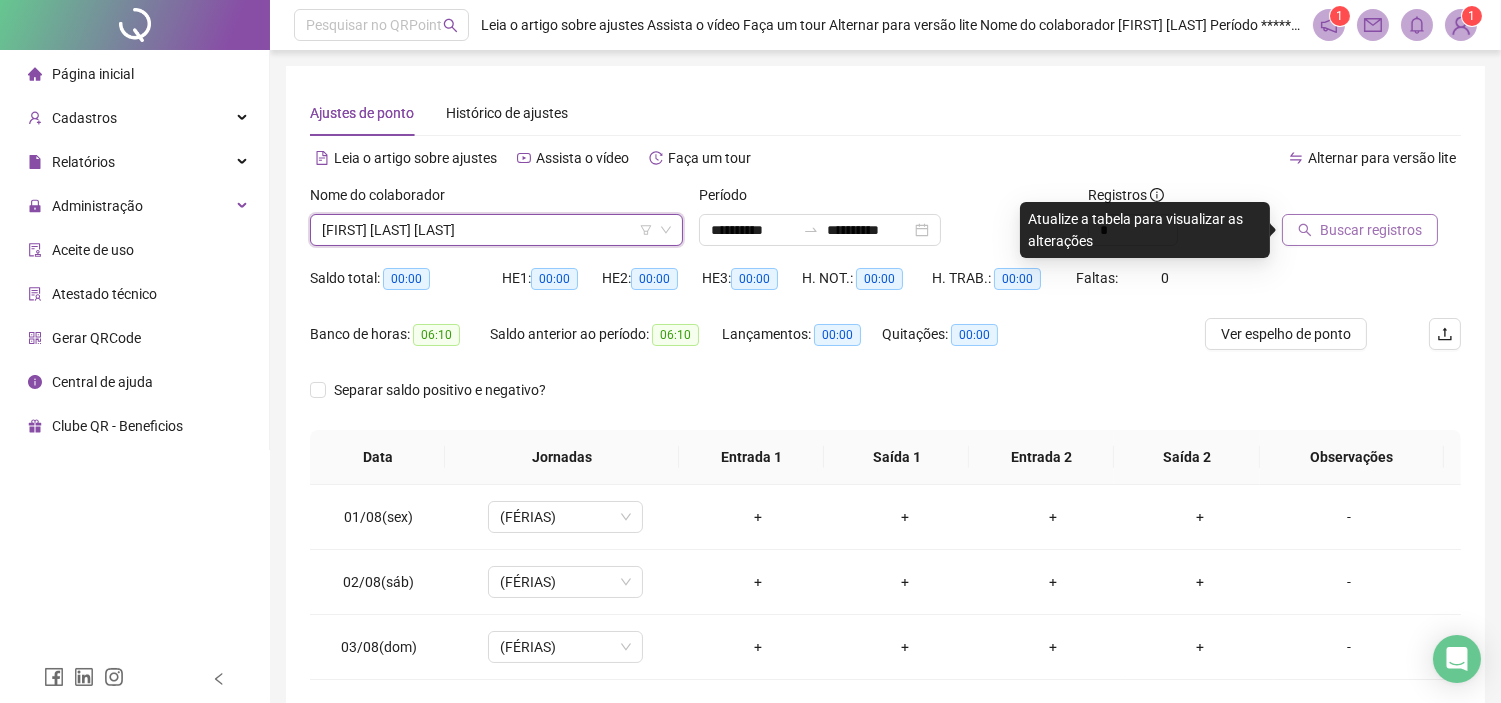 click on "Buscar registros" at bounding box center (1371, 230) 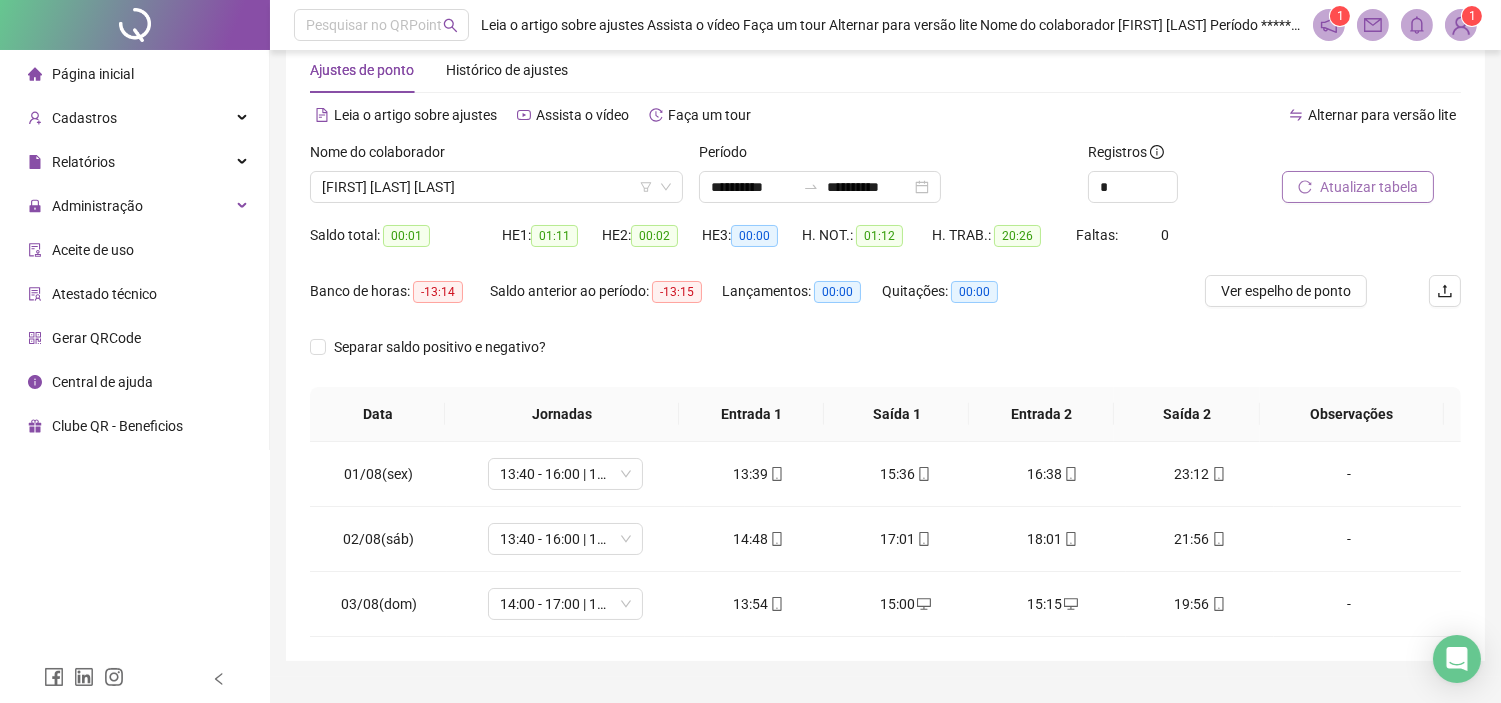 scroll, scrollTop: 86, scrollLeft: 0, axis: vertical 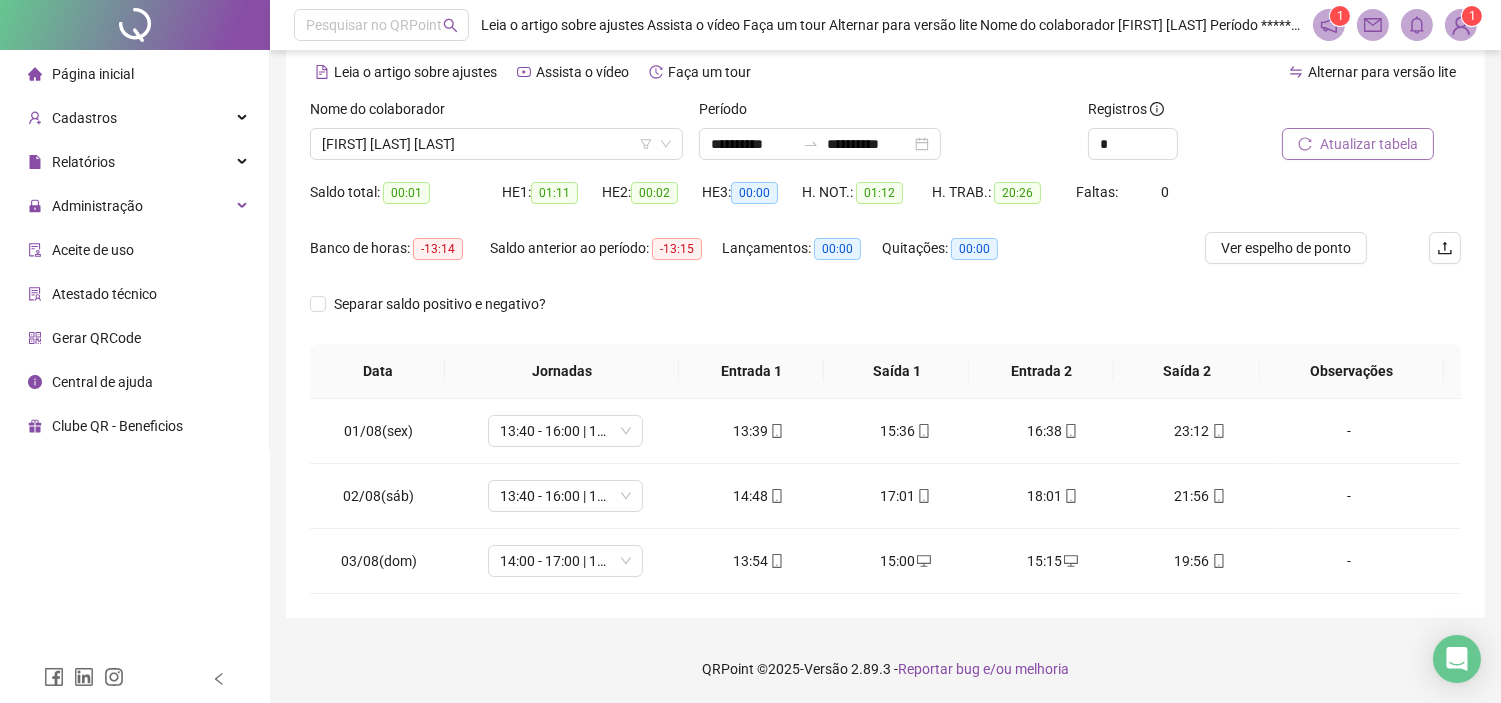 click on "Banco de horas:   -13:14 Saldo anterior ao período:   -13:15 Lançamentos:   00:00 Quitações:   00:00" at bounding box center (741, 260) 